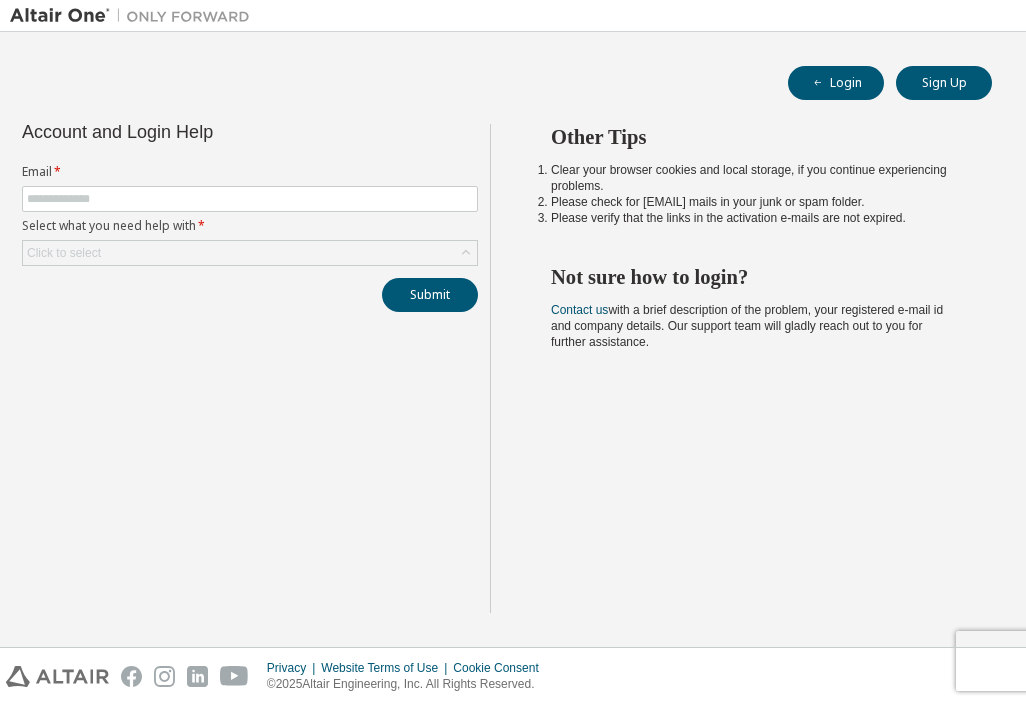 scroll, scrollTop: 0, scrollLeft: 0, axis: both 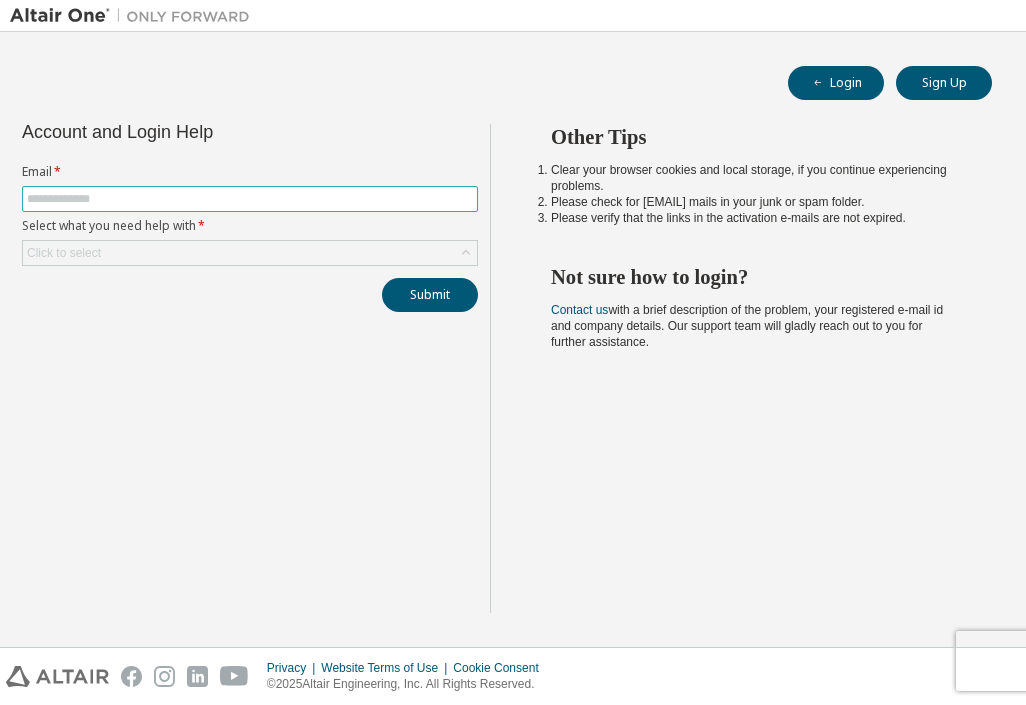 click at bounding box center (250, 199) 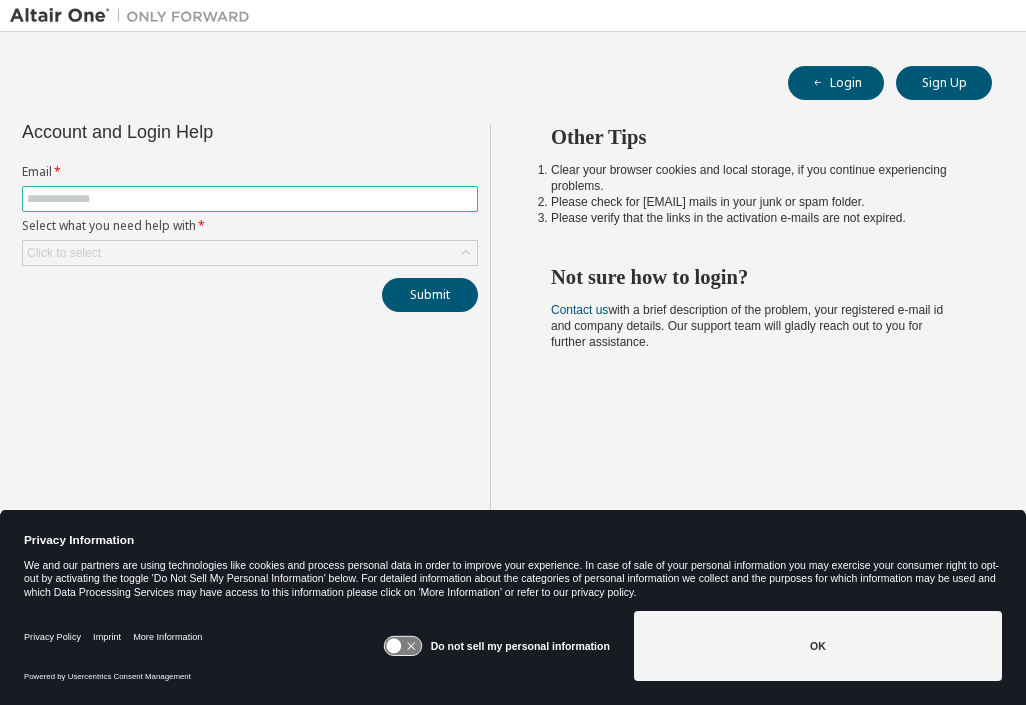 click at bounding box center (250, 199) 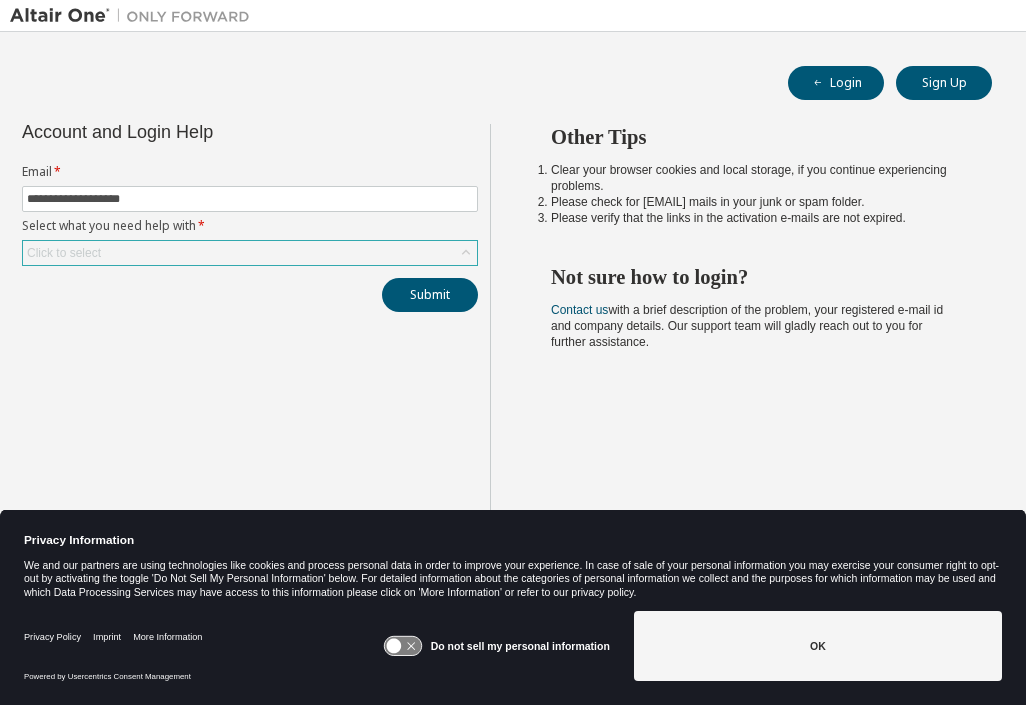 click on "Click to select" at bounding box center (64, 253) 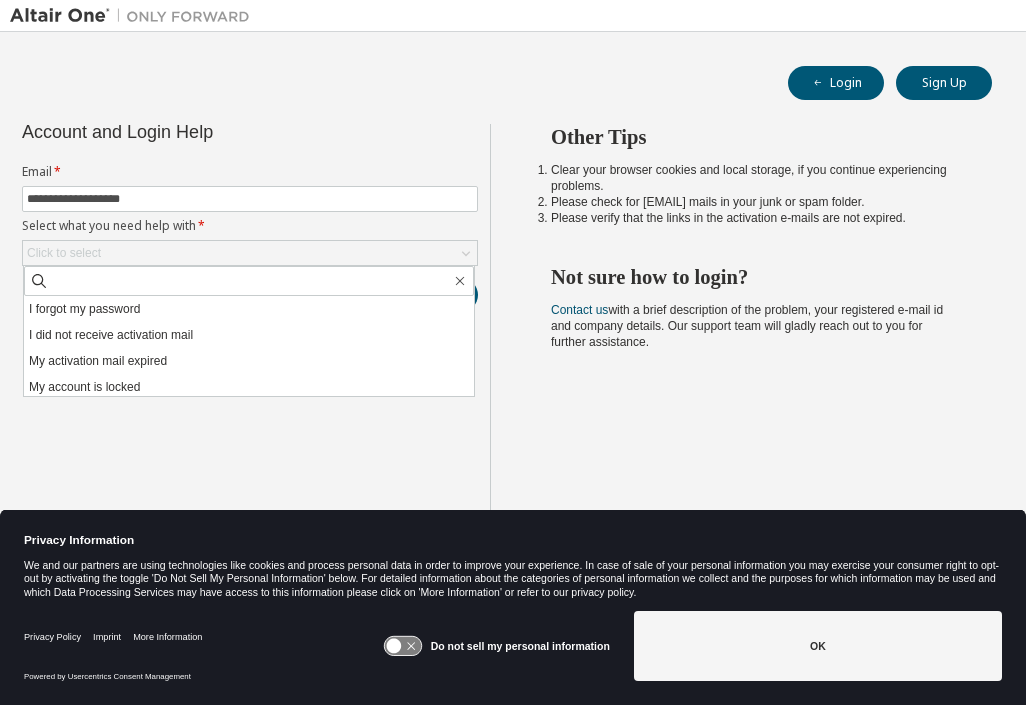 drag, startPoint x: 88, startPoint y: 252, endPoint x: 93, endPoint y: 312, distance: 60.207973 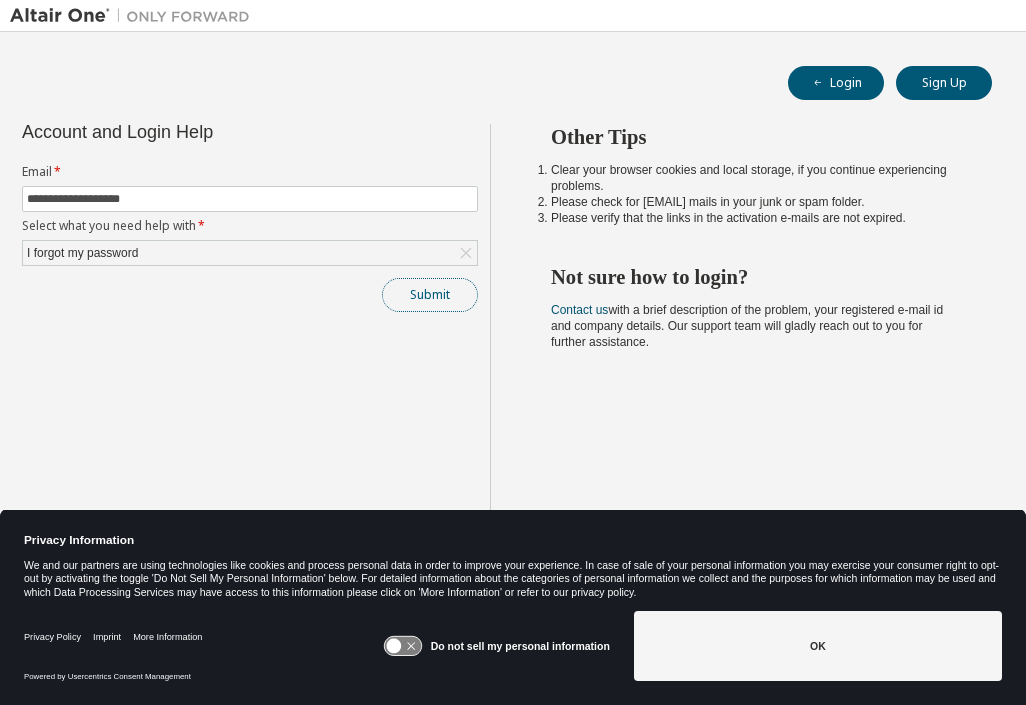 click on "Submit" at bounding box center [430, 295] 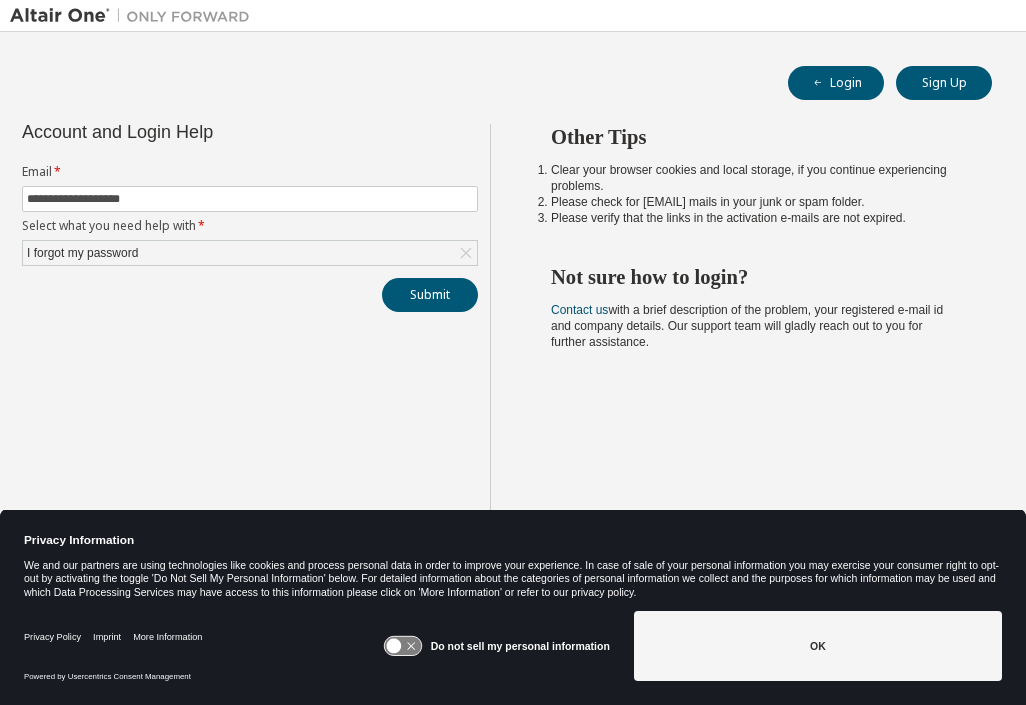 click on "**********" at bounding box center (250, 368) 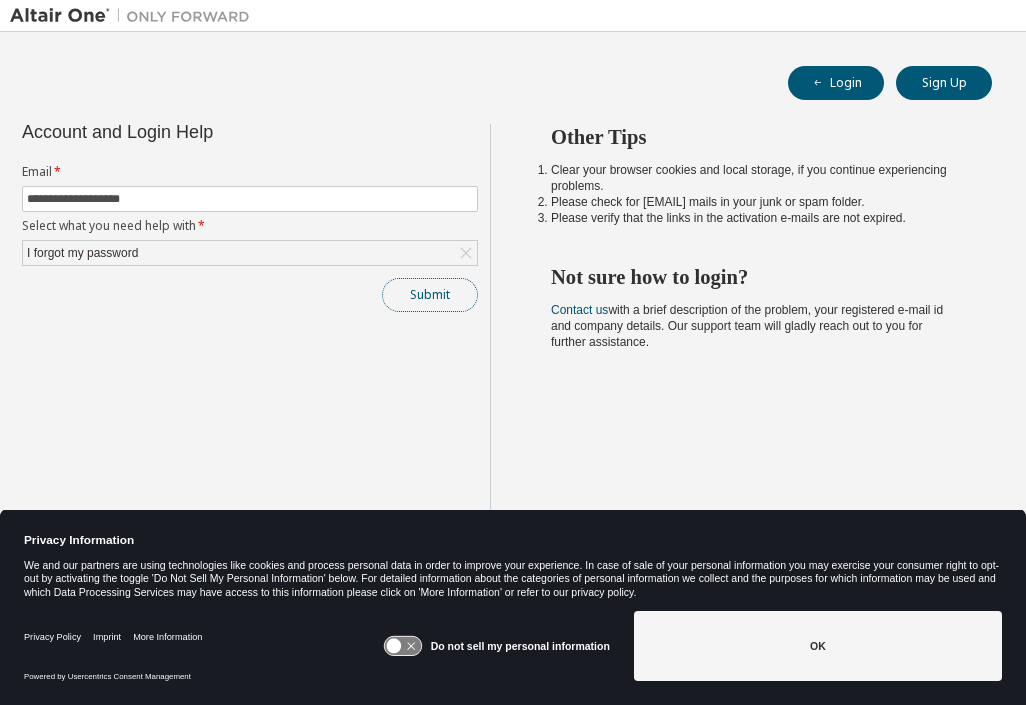 click on "Submit" at bounding box center (430, 295) 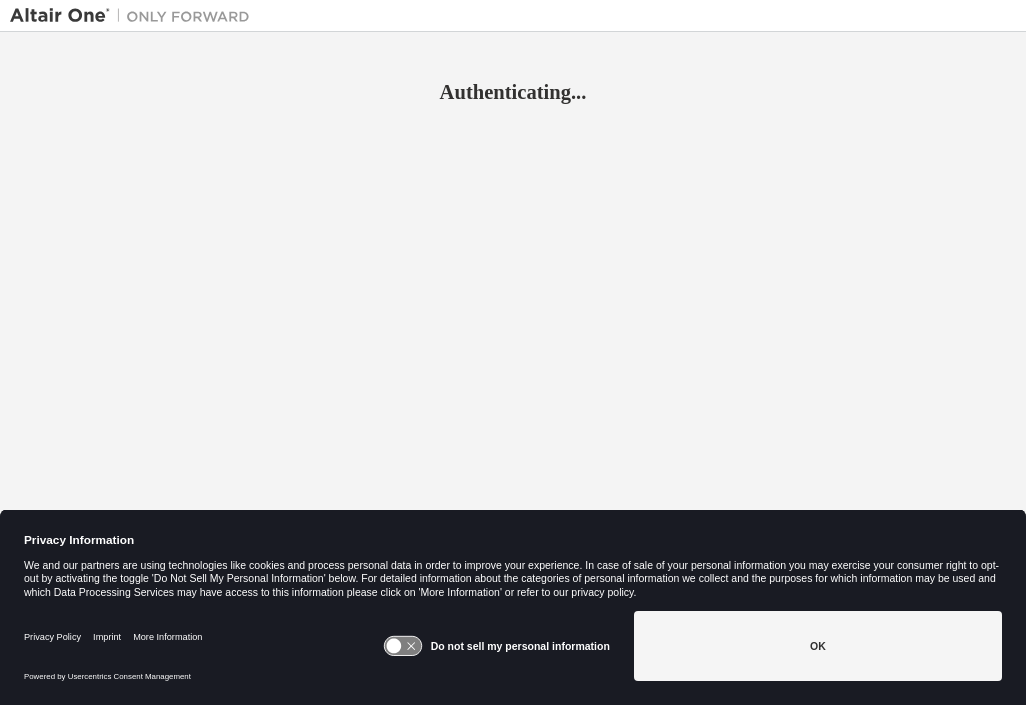 scroll, scrollTop: 0, scrollLeft: 0, axis: both 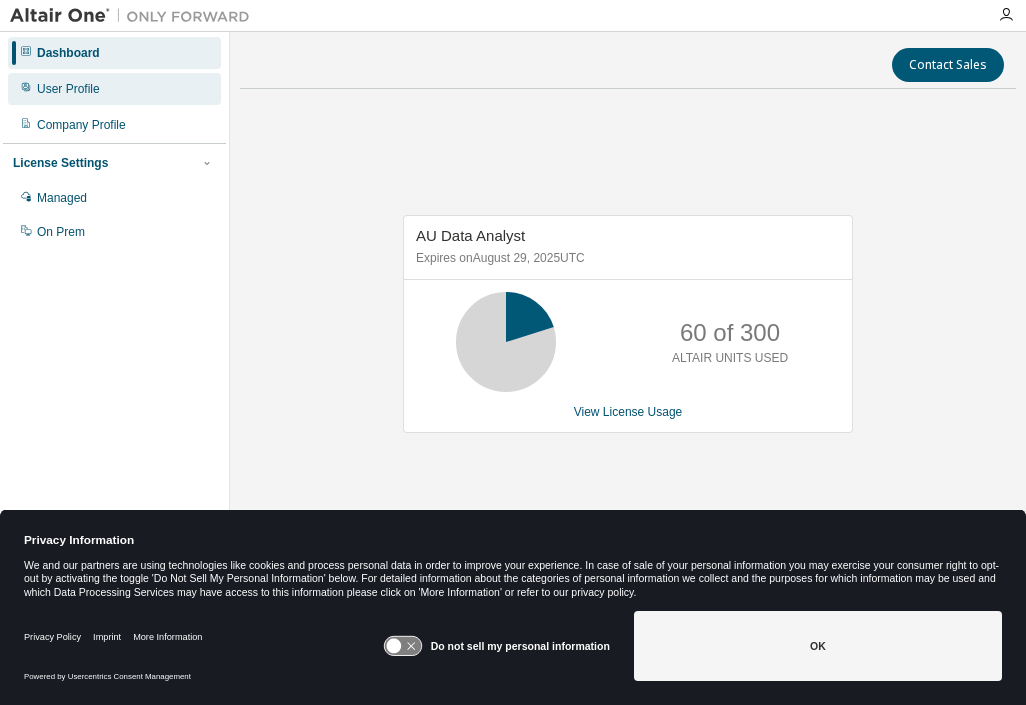 click on "User Profile" at bounding box center (114, 89) 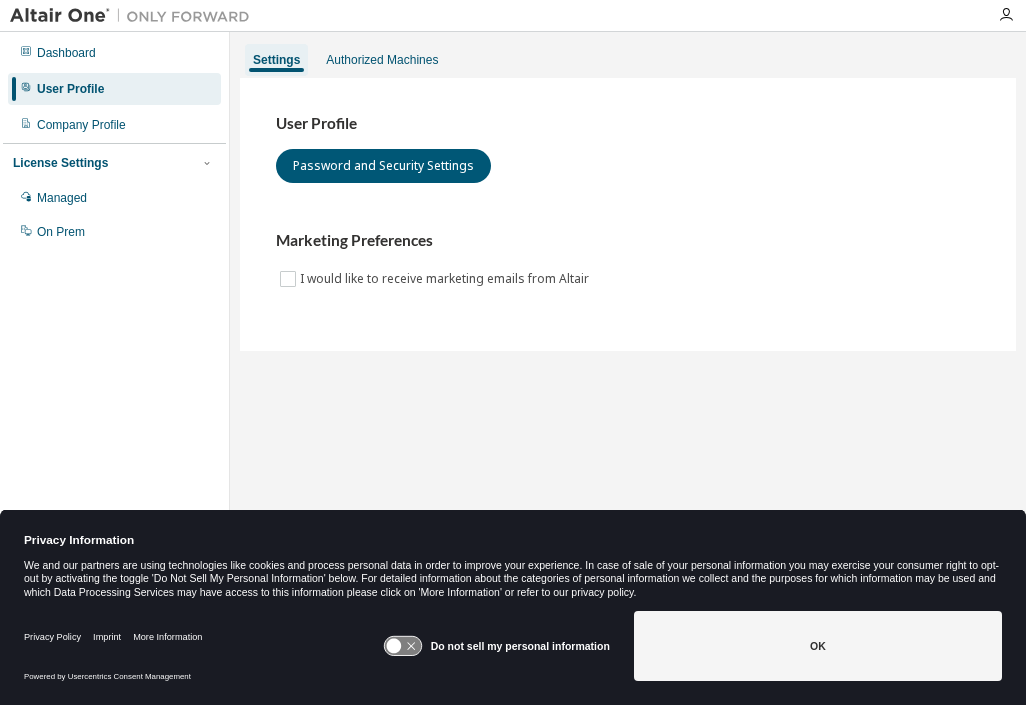 click on "User Profile" at bounding box center (114, 89) 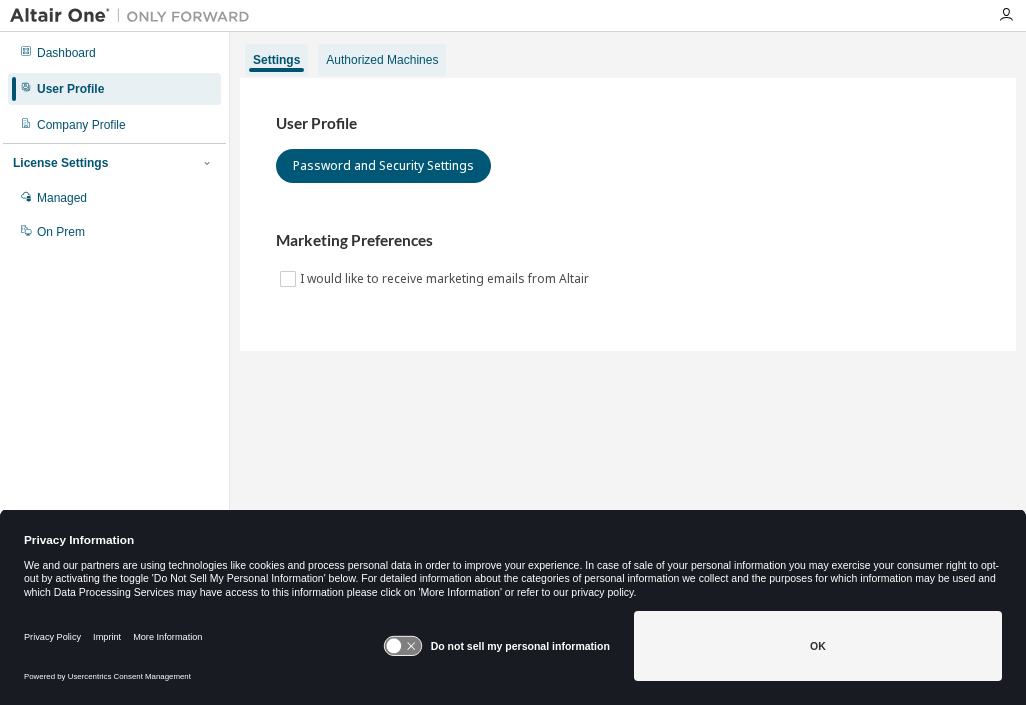 click on "Authorized Machines" at bounding box center (382, 60) 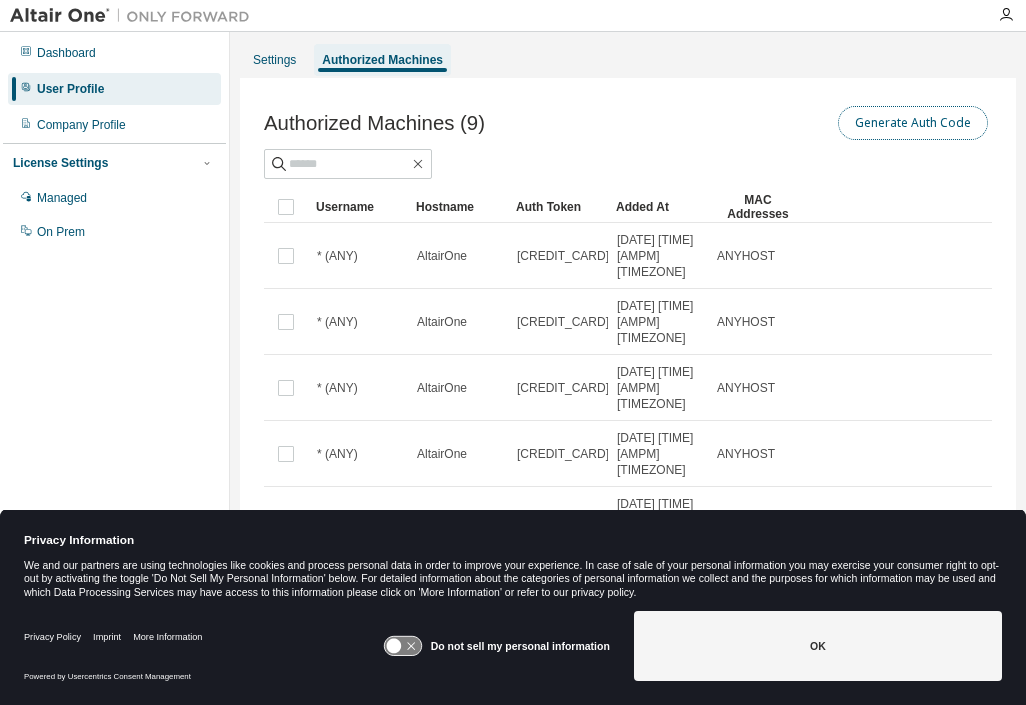 click on "Generate Auth Code" at bounding box center [913, 123] 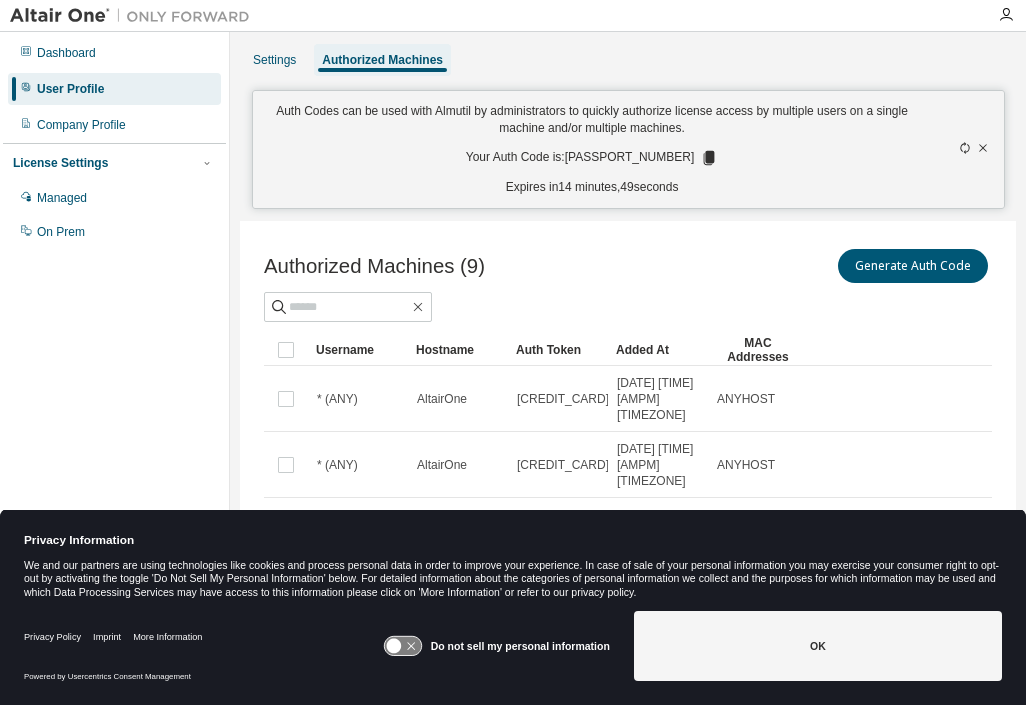 click 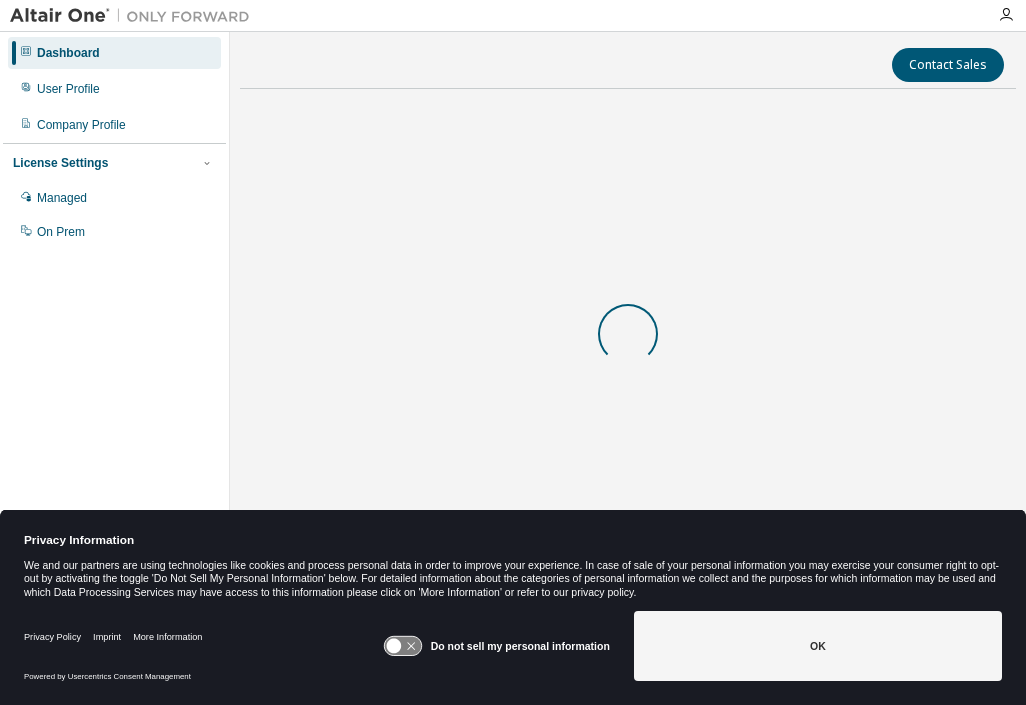 scroll, scrollTop: 0, scrollLeft: 0, axis: both 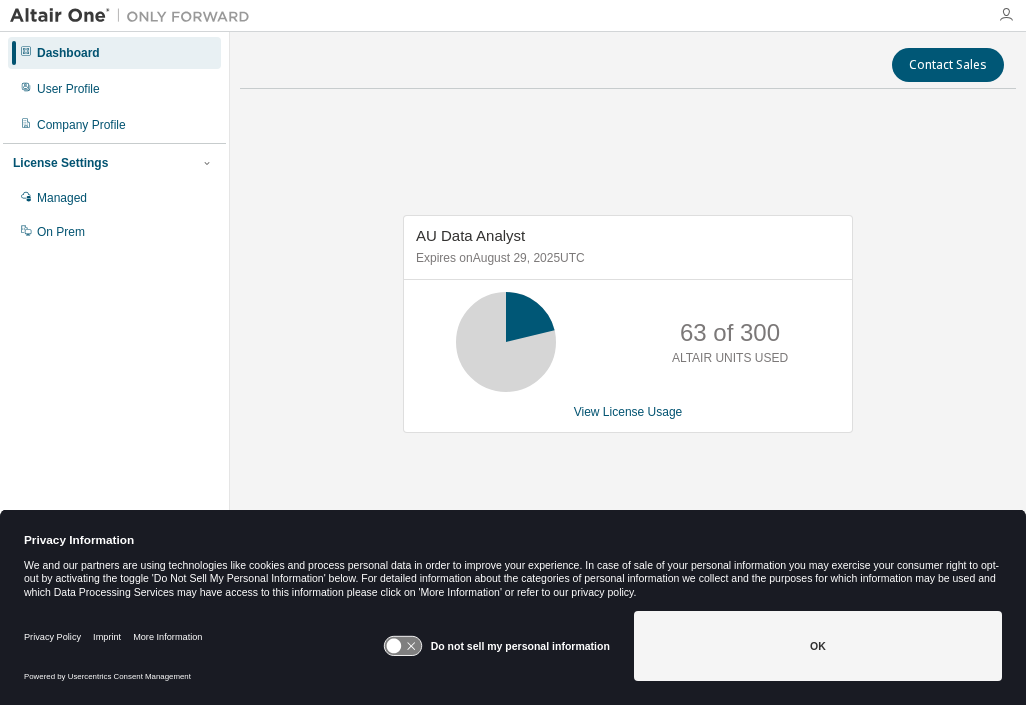 click at bounding box center (1006, 15) 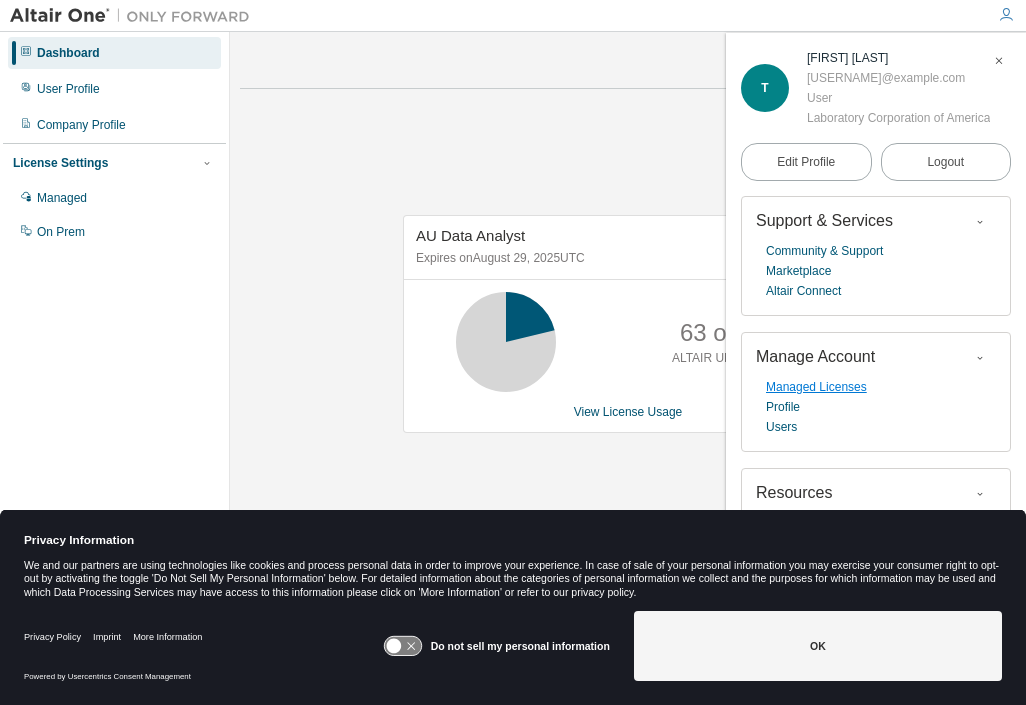 click on "Managed Licenses" at bounding box center (816, 387) 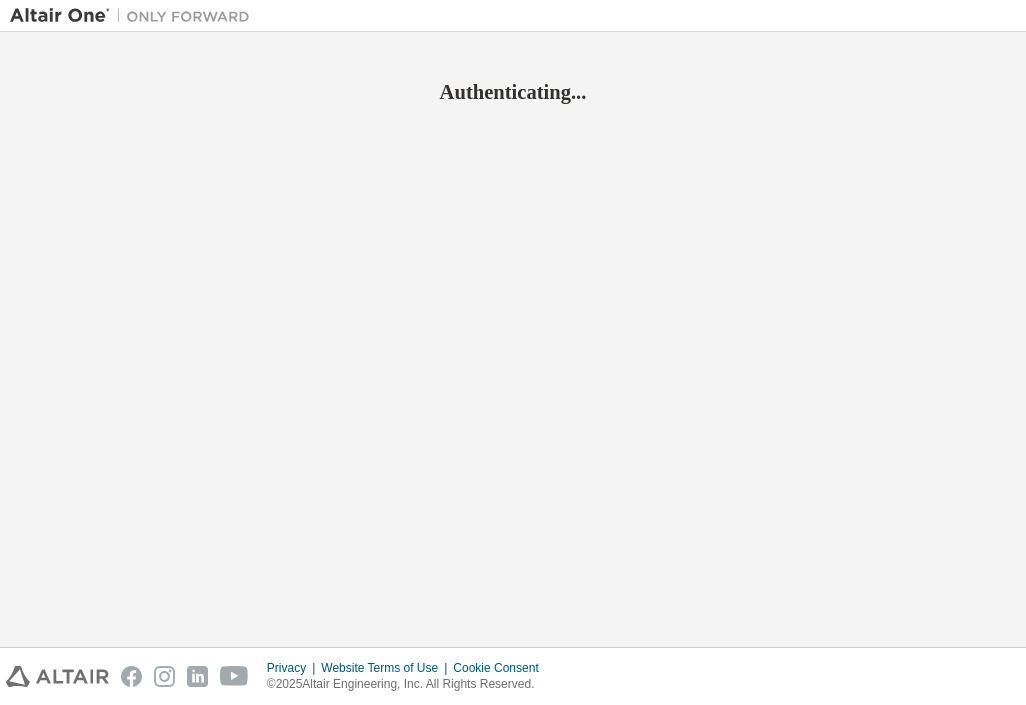 scroll, scrollTop: 0, scrollLeft: 0, axis: both 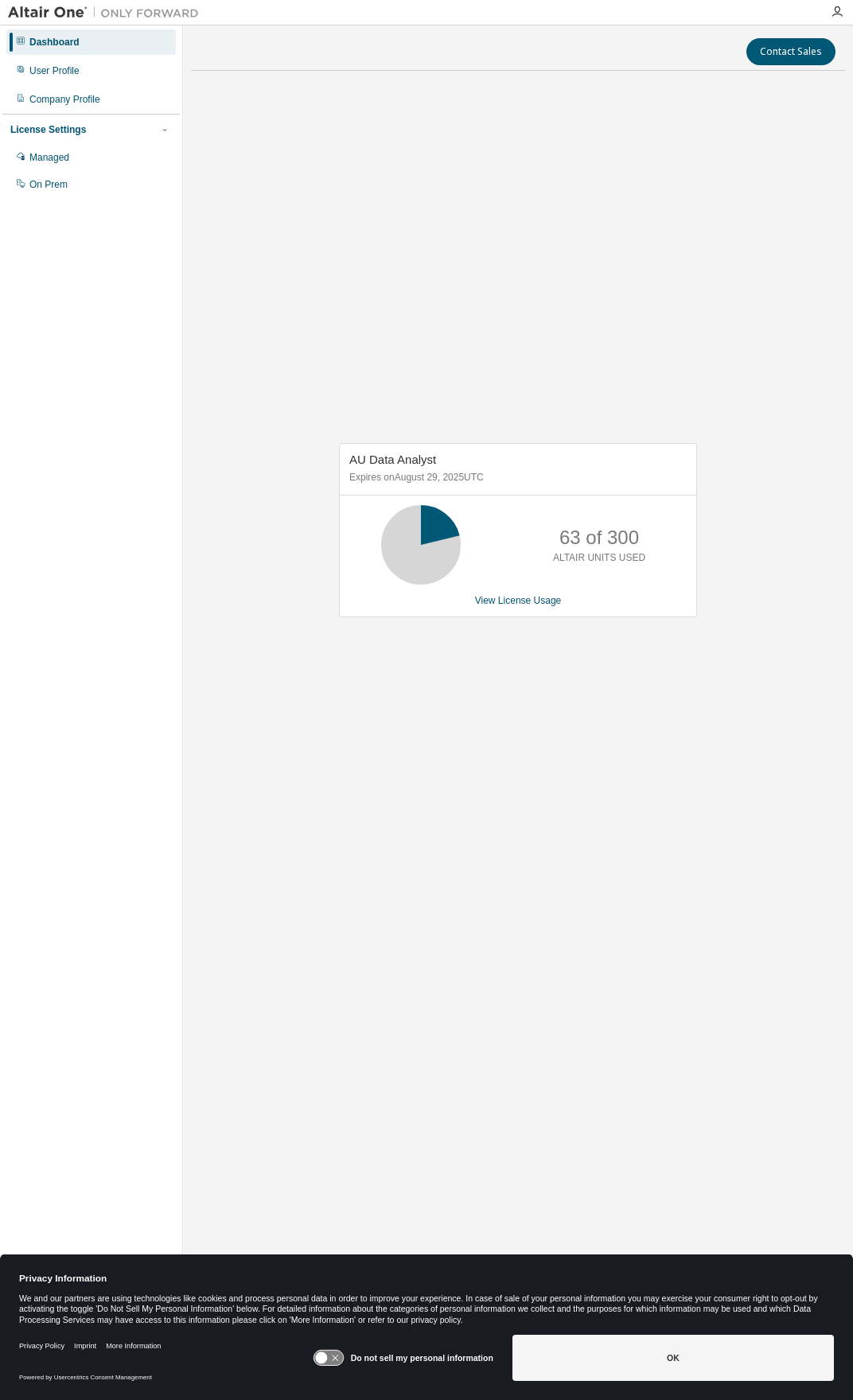 drag, startPoint x: 320, startPoint y: 232, endPoint x: 403, endPoint y: 161, distance: 109.22454 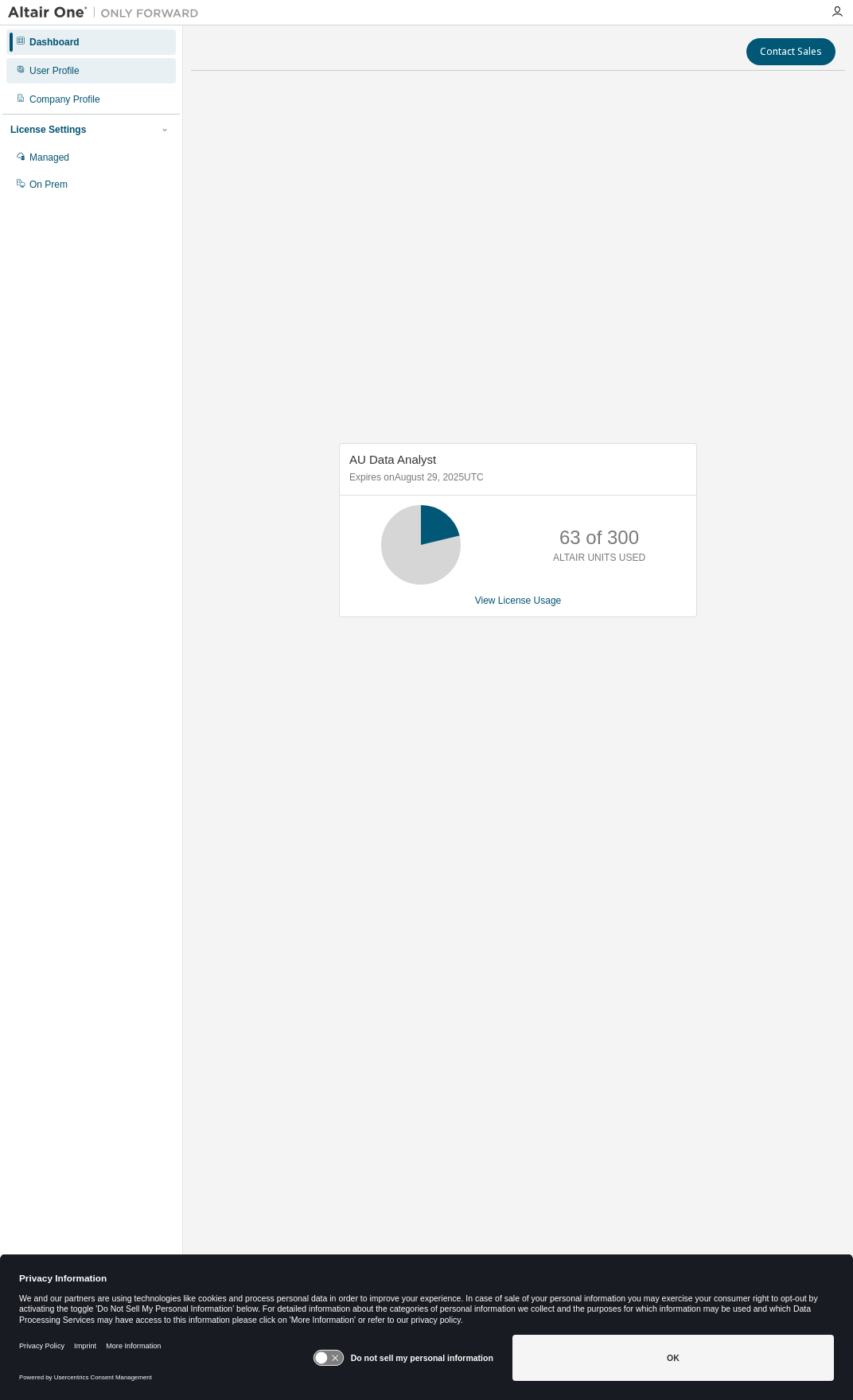 click on "User Profile" at bounding box center (54, 71) 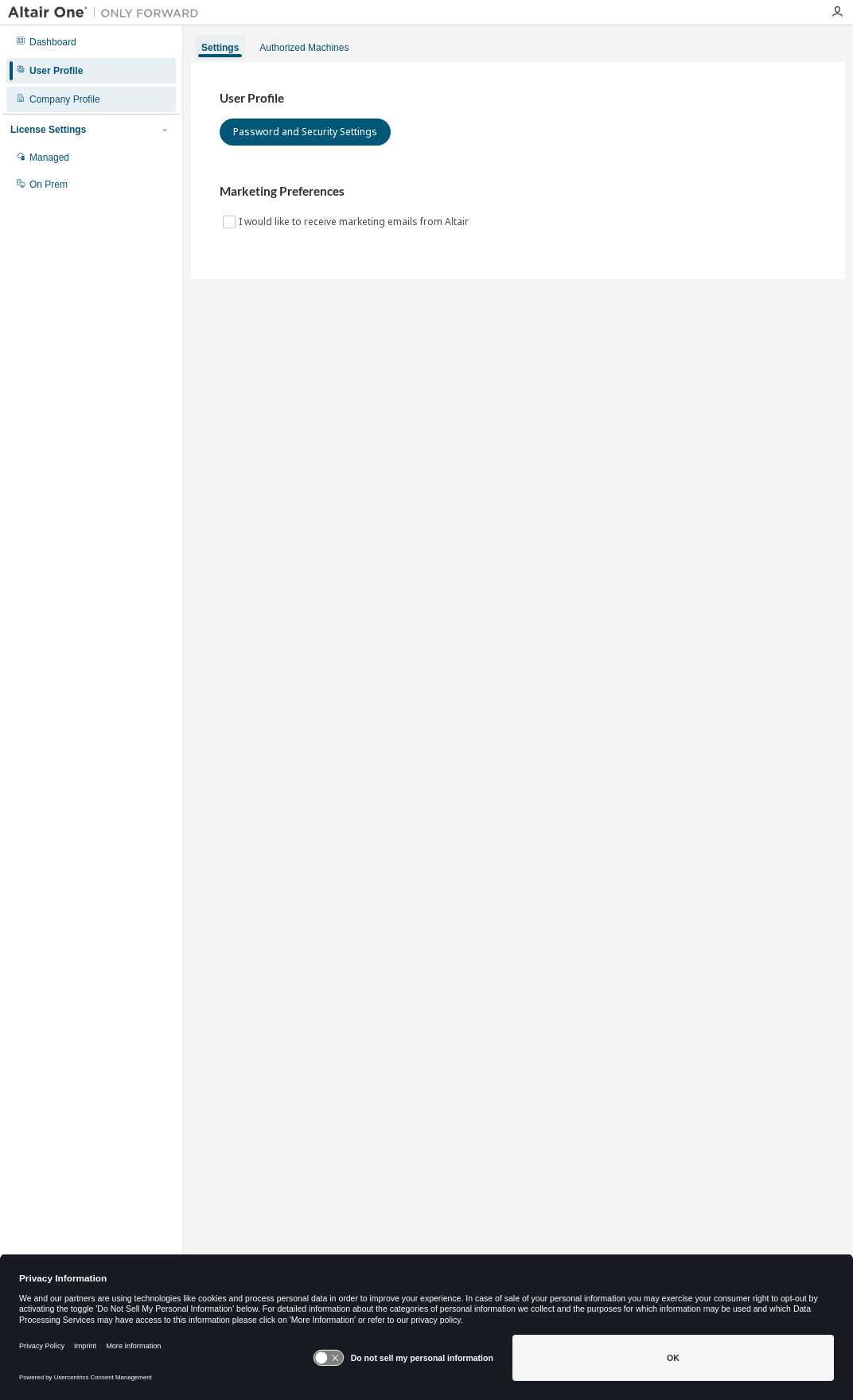 click on "Company Profile" at bounding box center (64, 99) 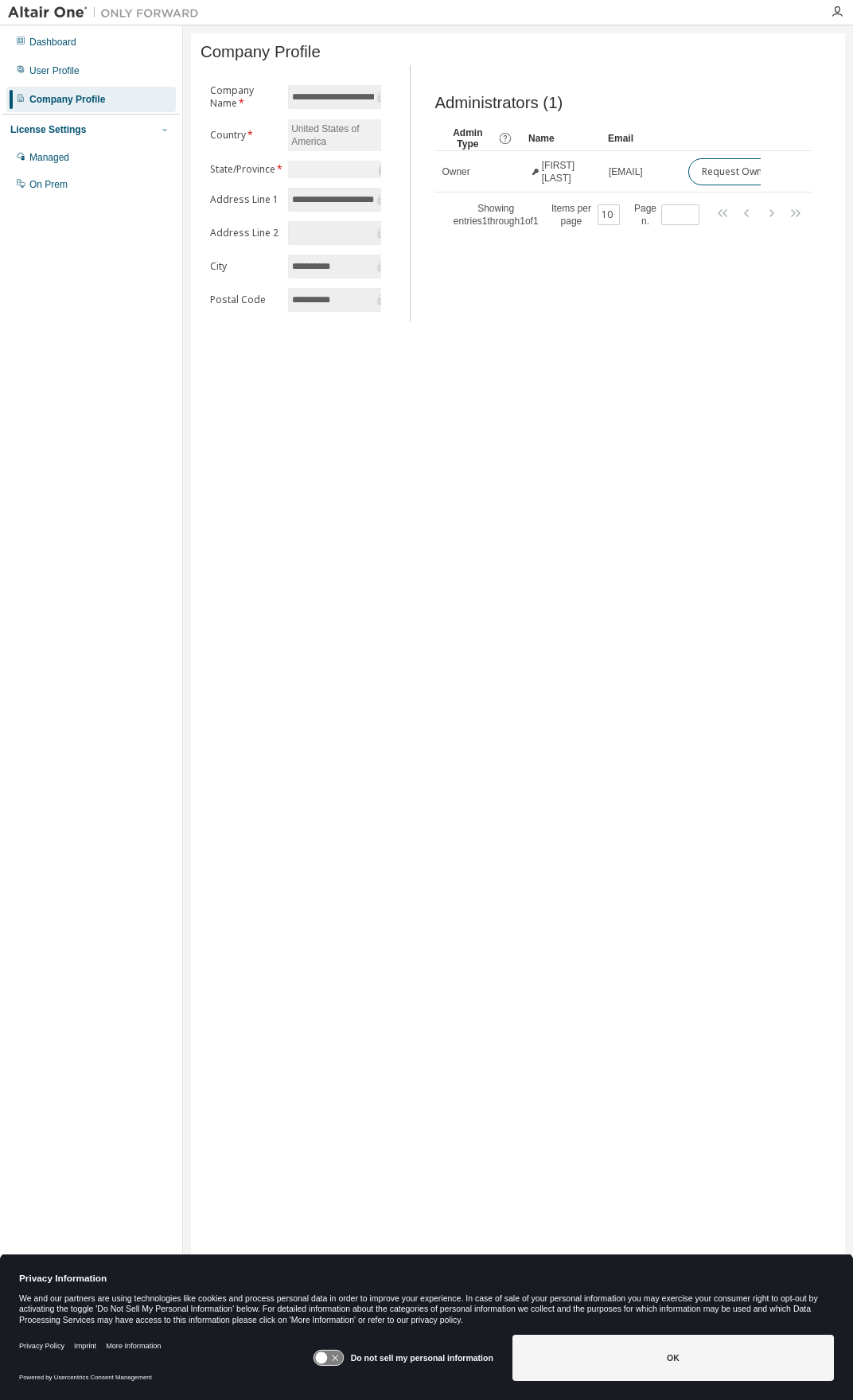 click at bounding box center (165, 130) 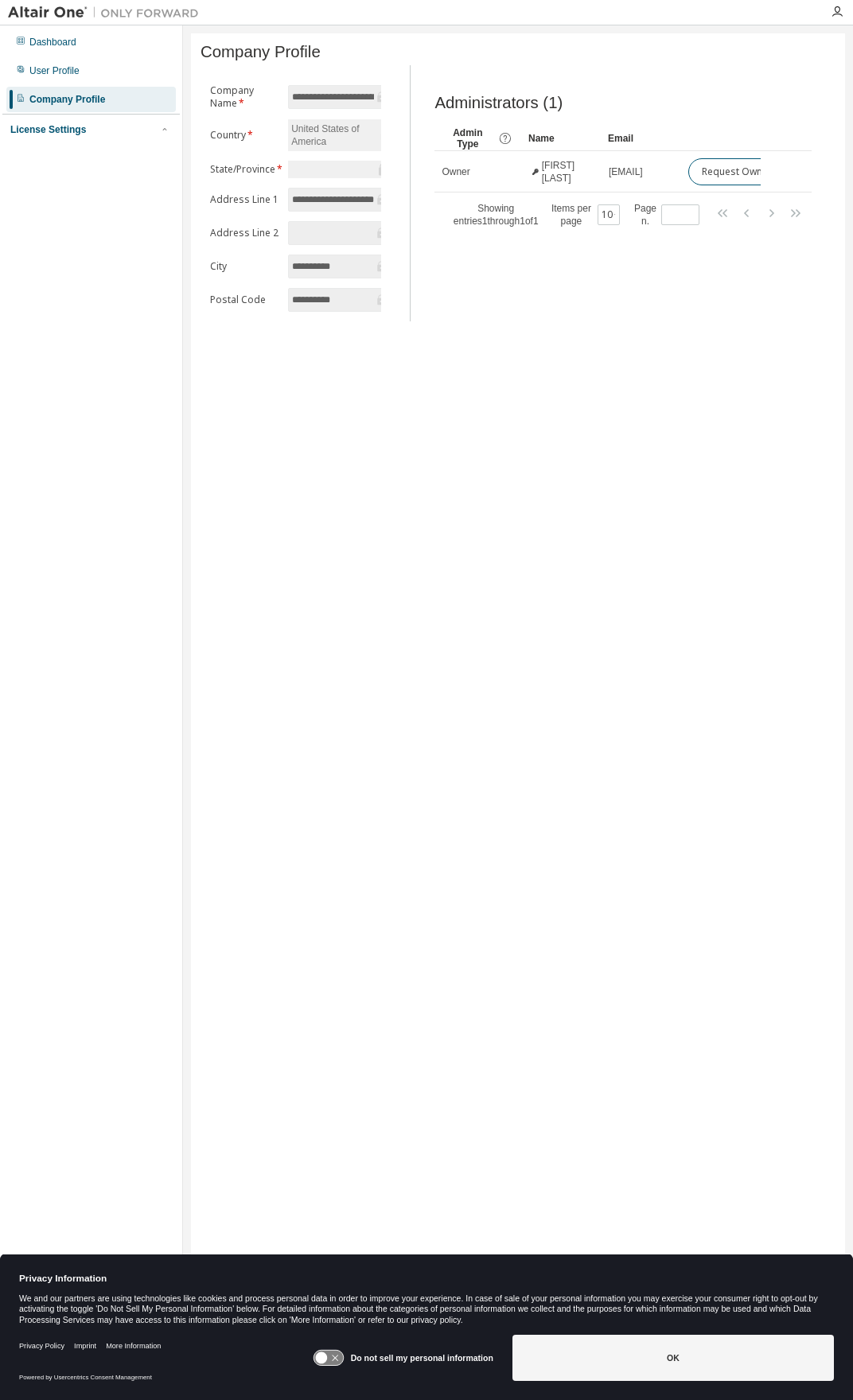 click on "License Settings" at bounding box center (91, 130) 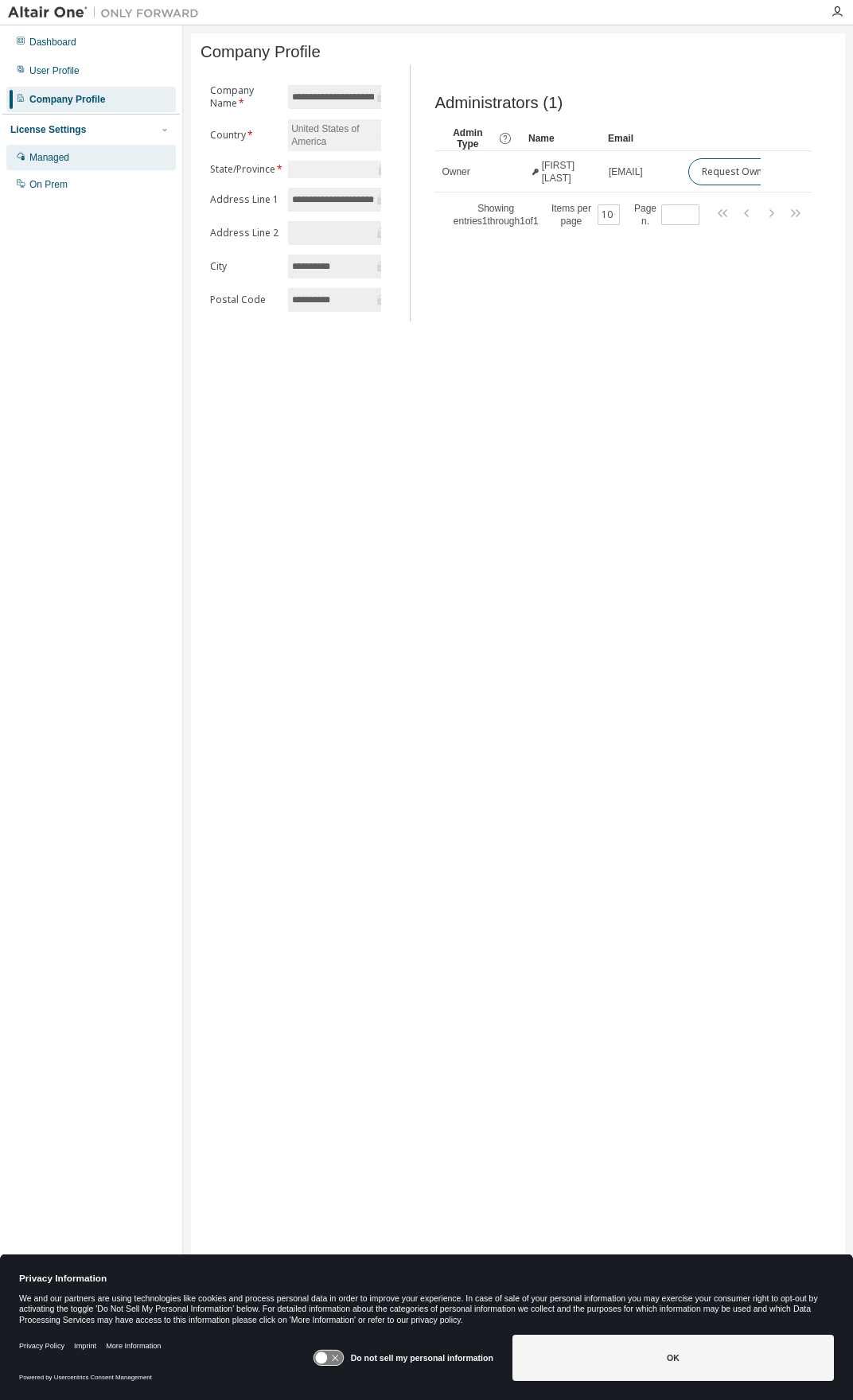 click on "Managed" at bounding box center [49, 158] 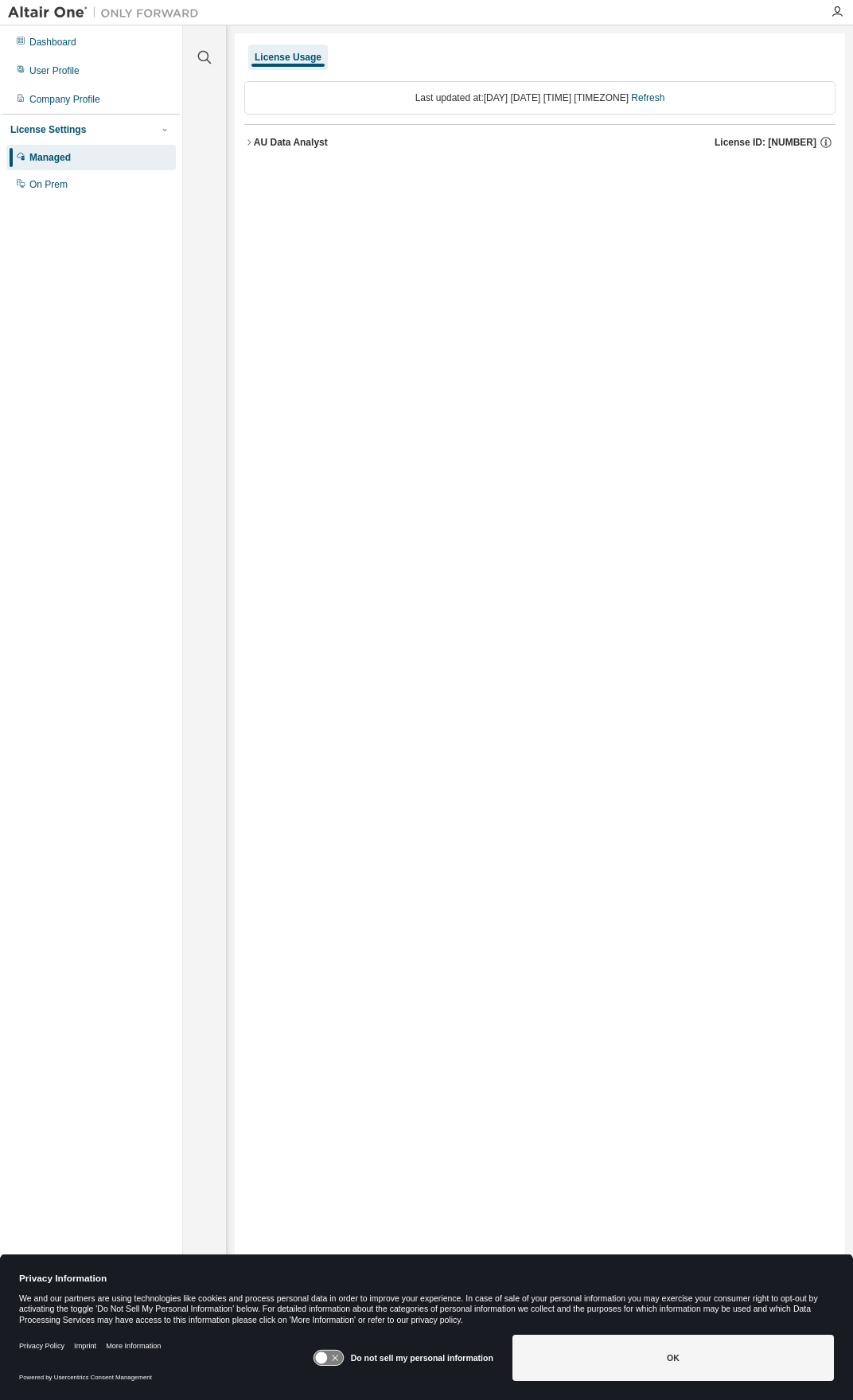 click 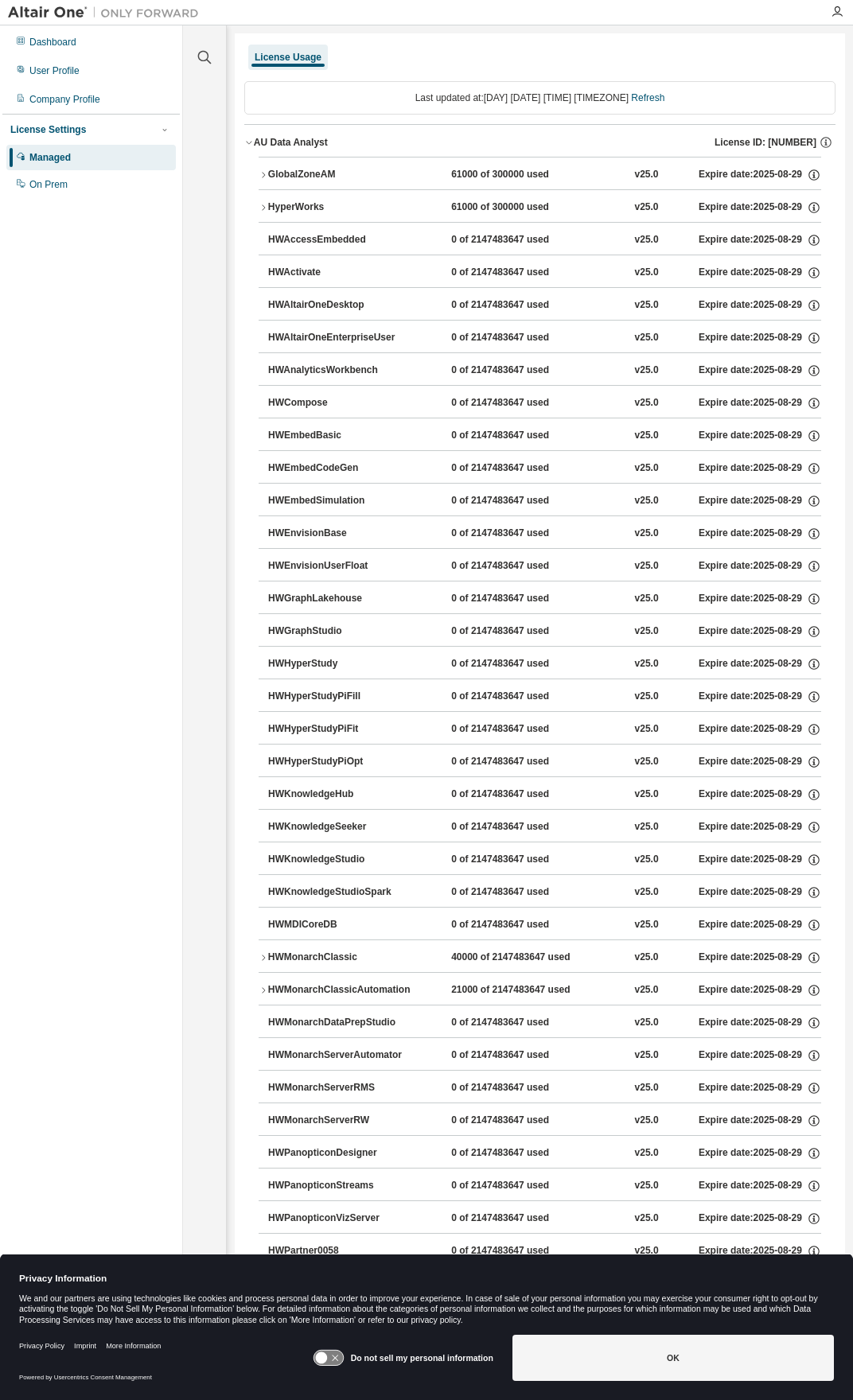 click 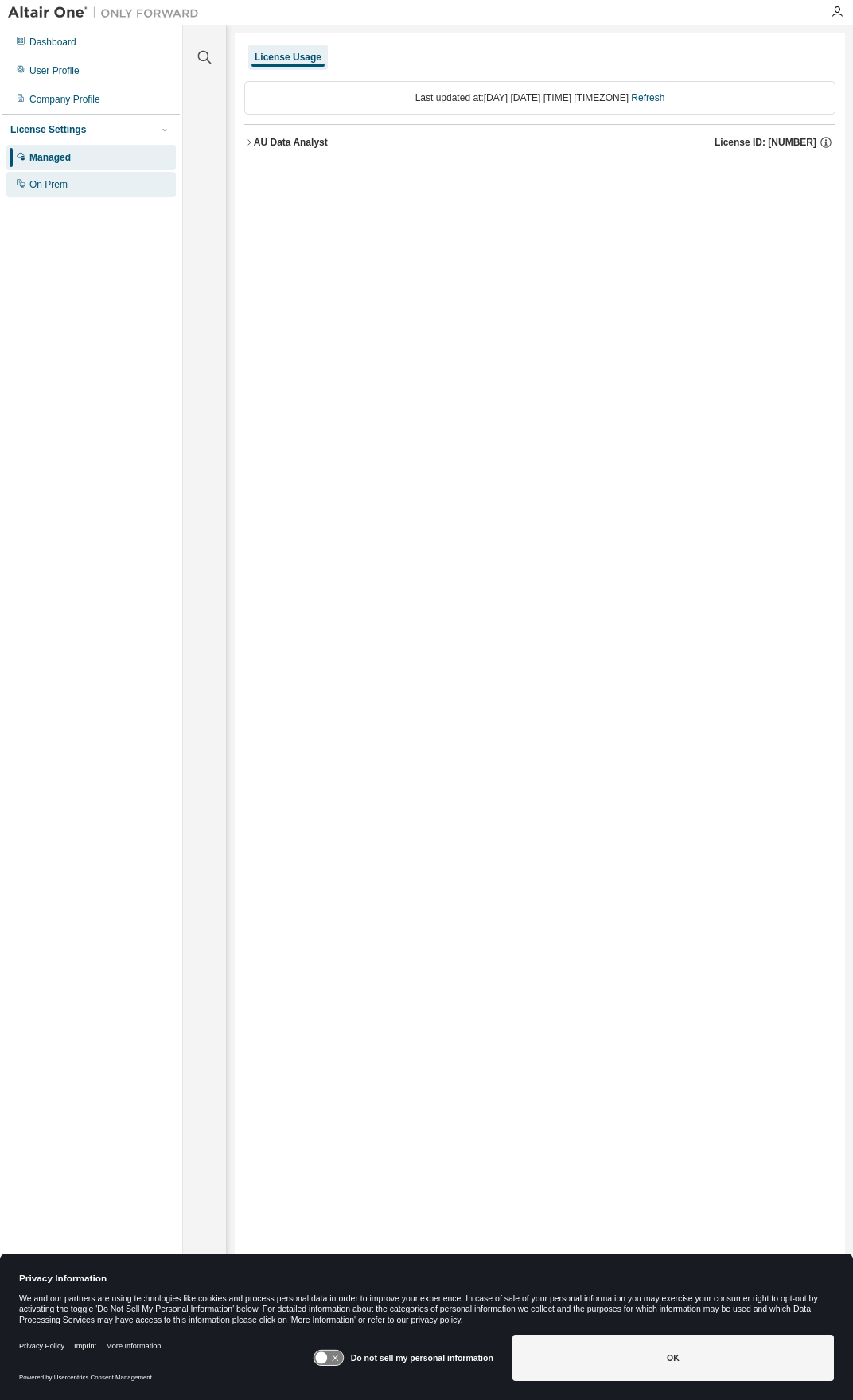 click on "On Prem" at bounding box center (49, 185) 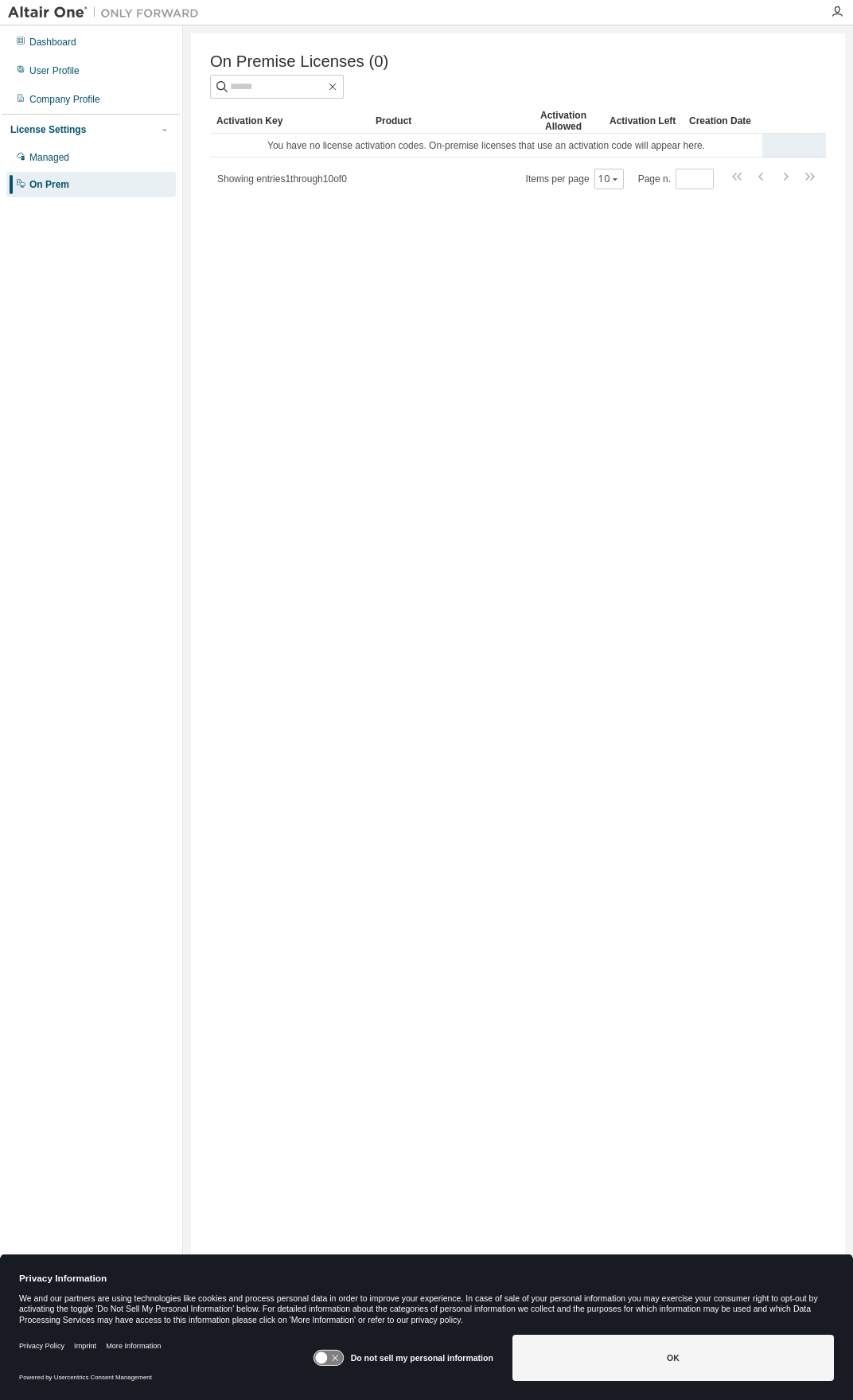click on "You have no license activation codes. On-premise licenses that use an activation code will appear here." at bounding box center (486, 146) 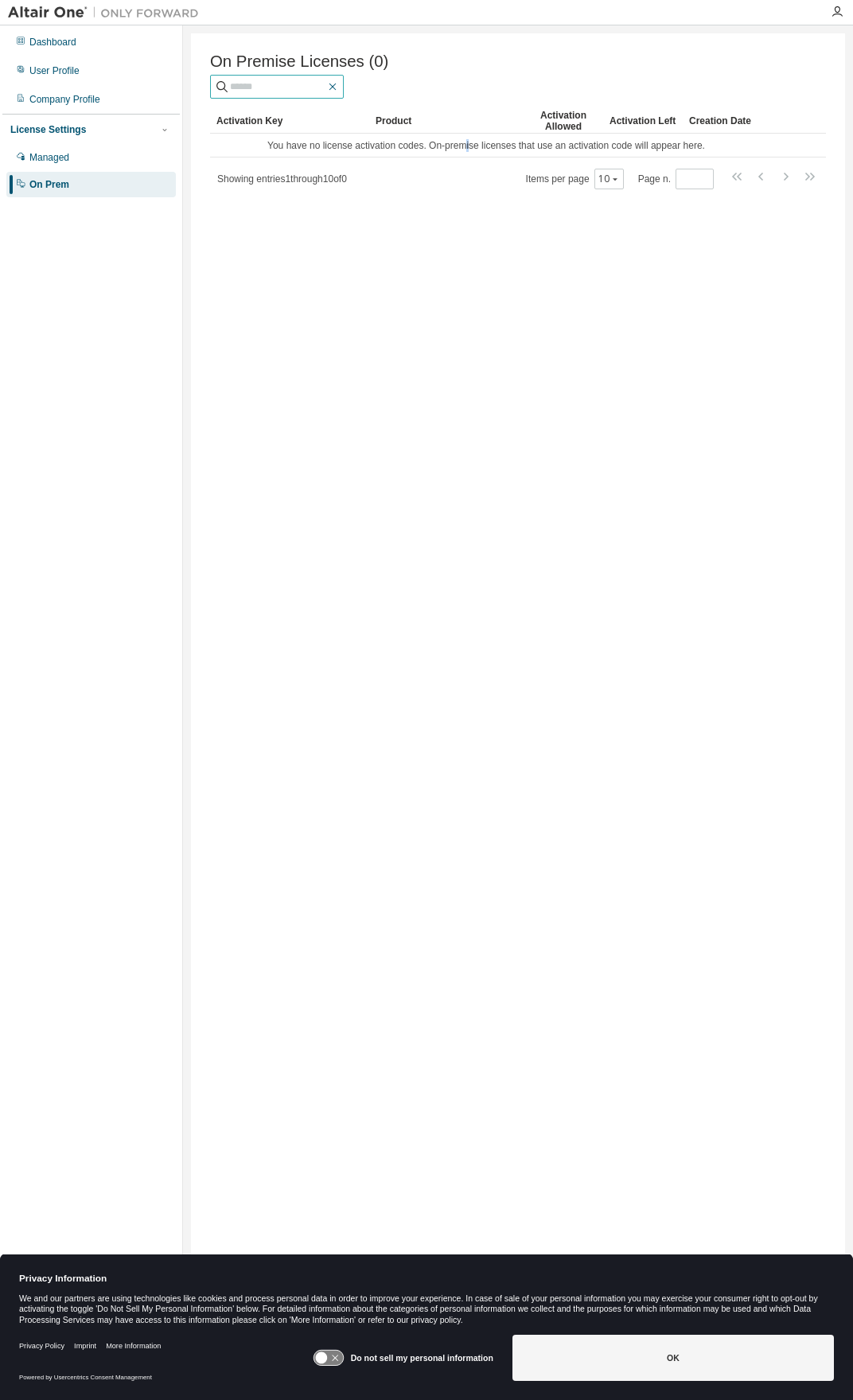 click 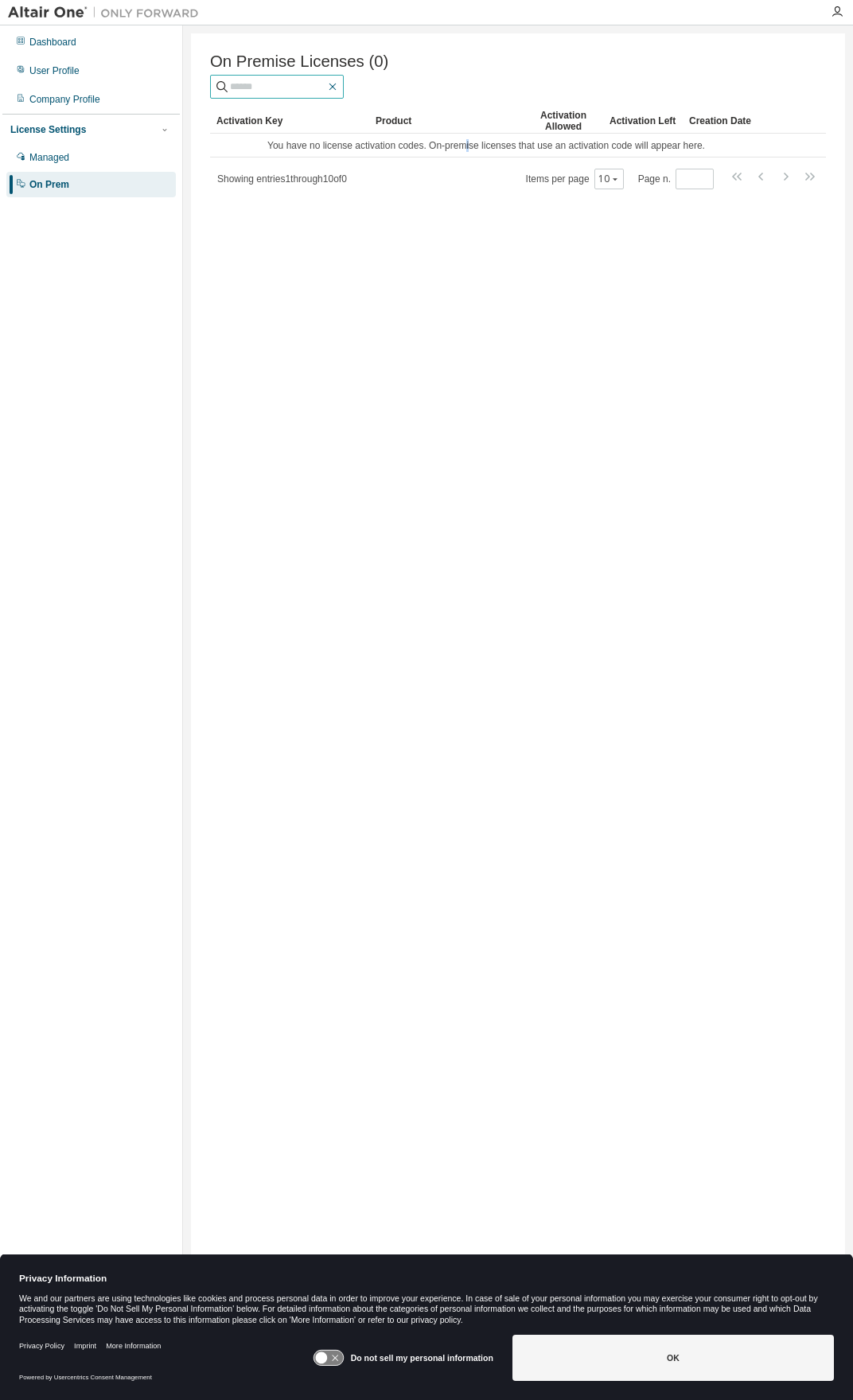 click at bounding box center [333, 87] 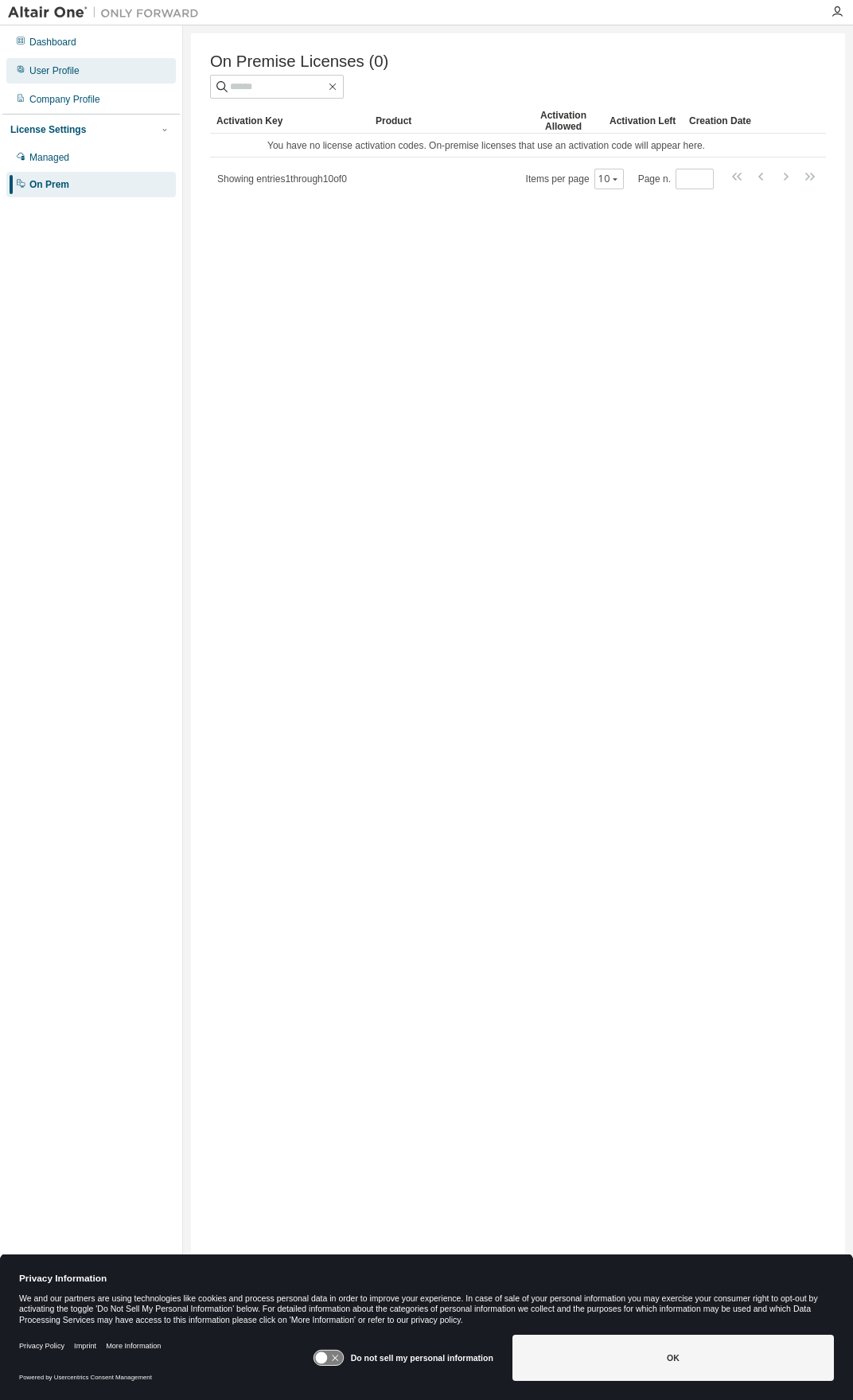 click on "User Profile" at bounding box center (54, 71) 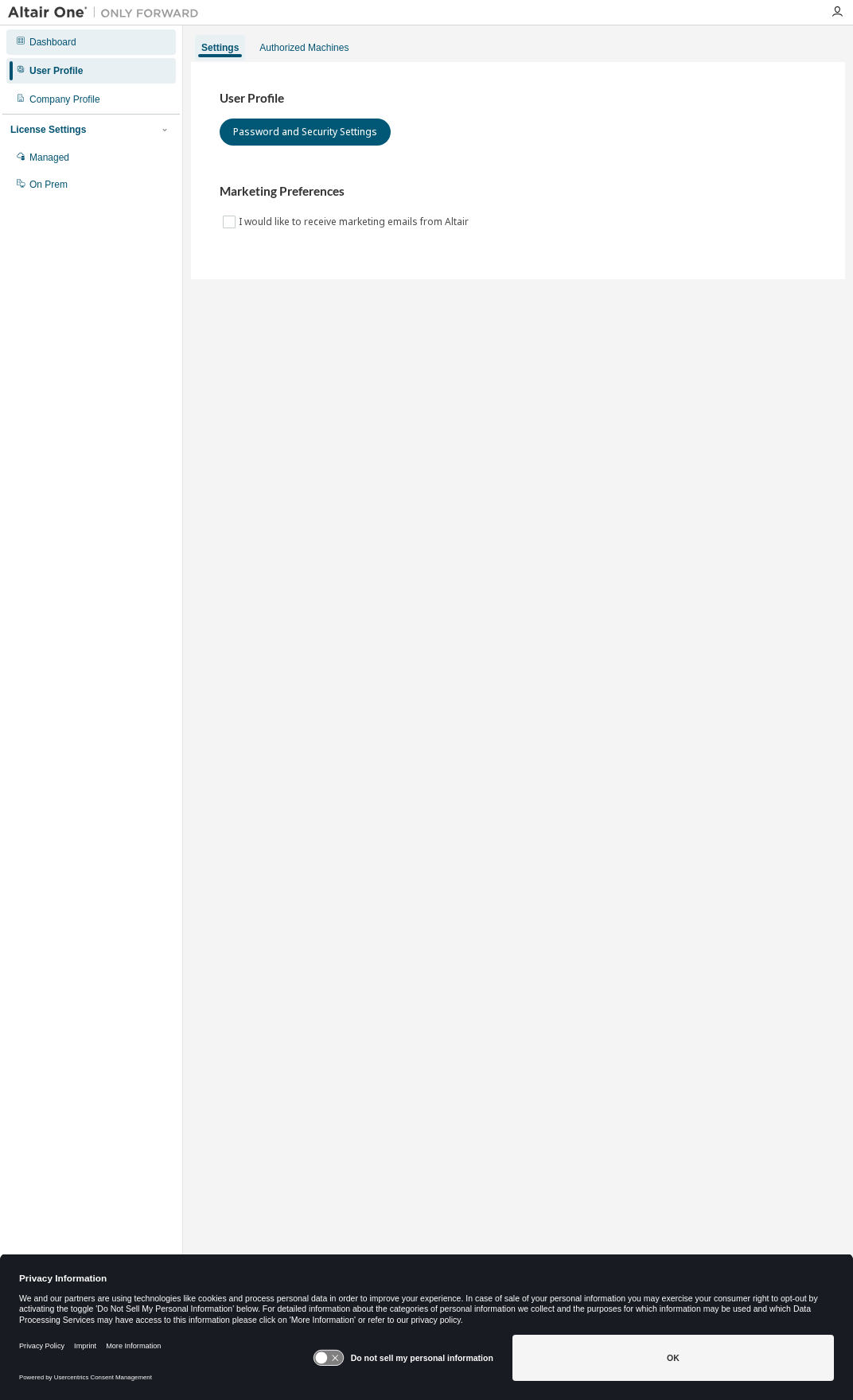 click on "Dashboard" at bounding box center (53, 42) 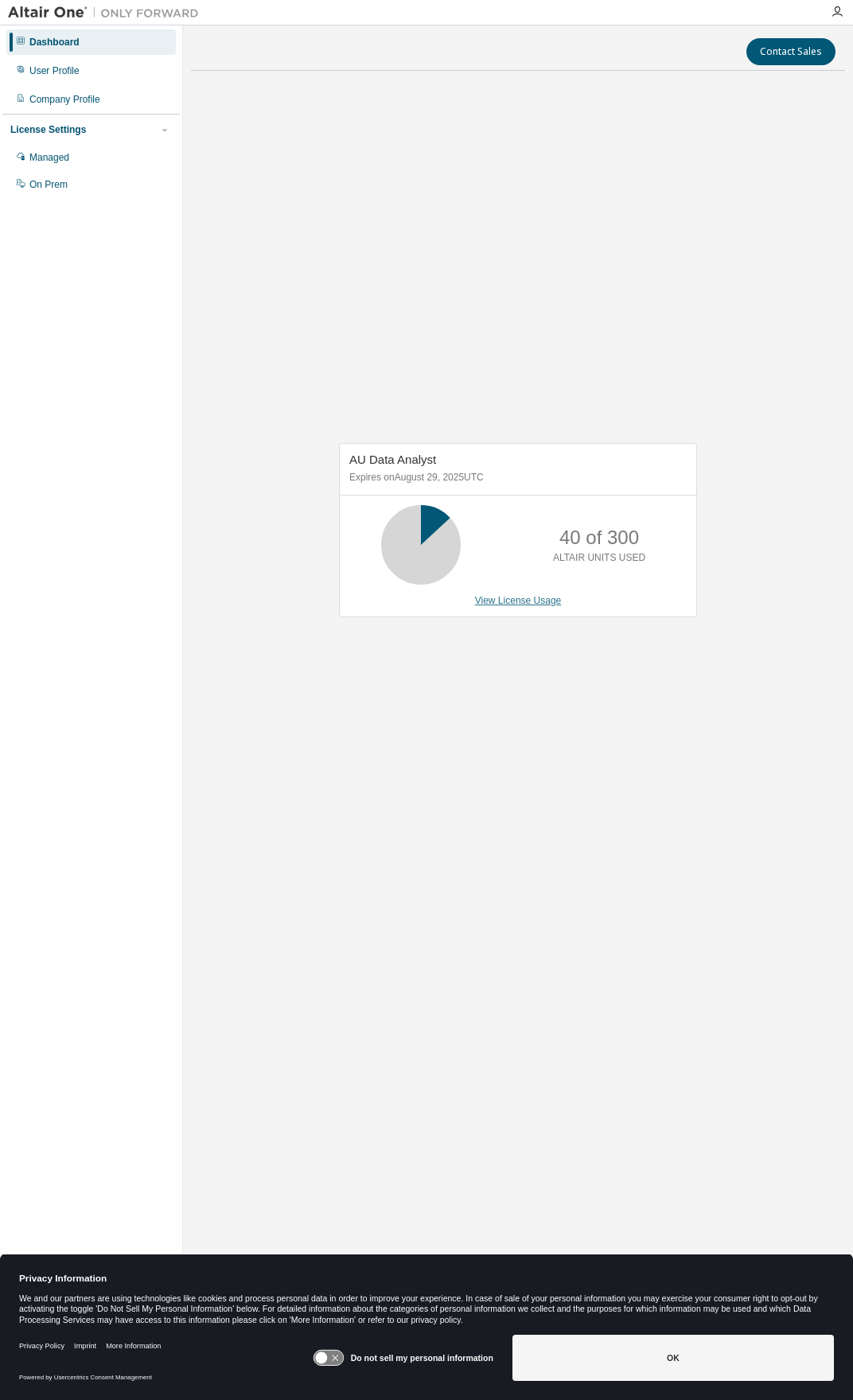 click on "View License Usage" at bounding box center (518, 601) 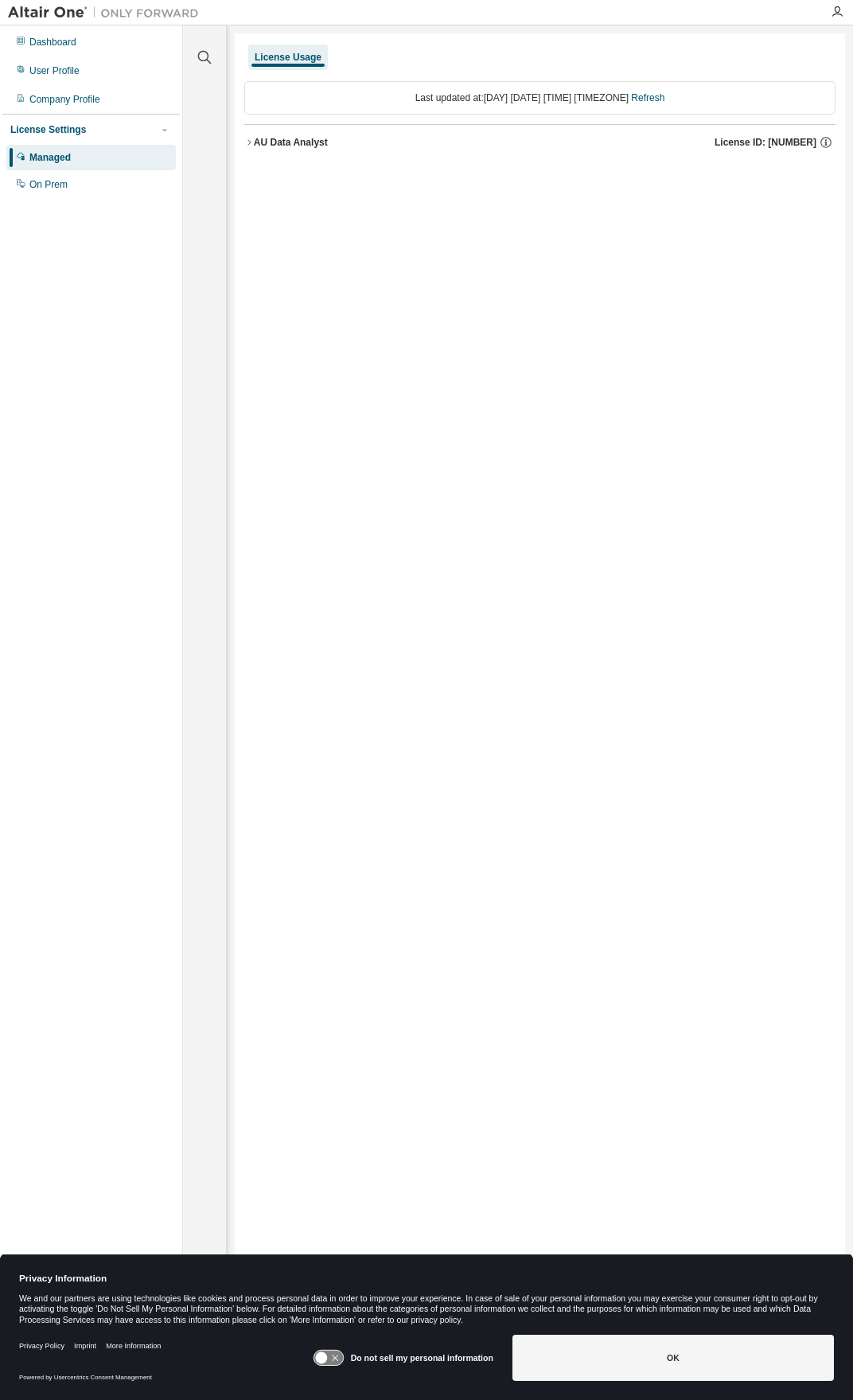 drag, startPoint x: 765, startPoint y: 146, endPoint x: 775, endPoint y: 146, distance: 10 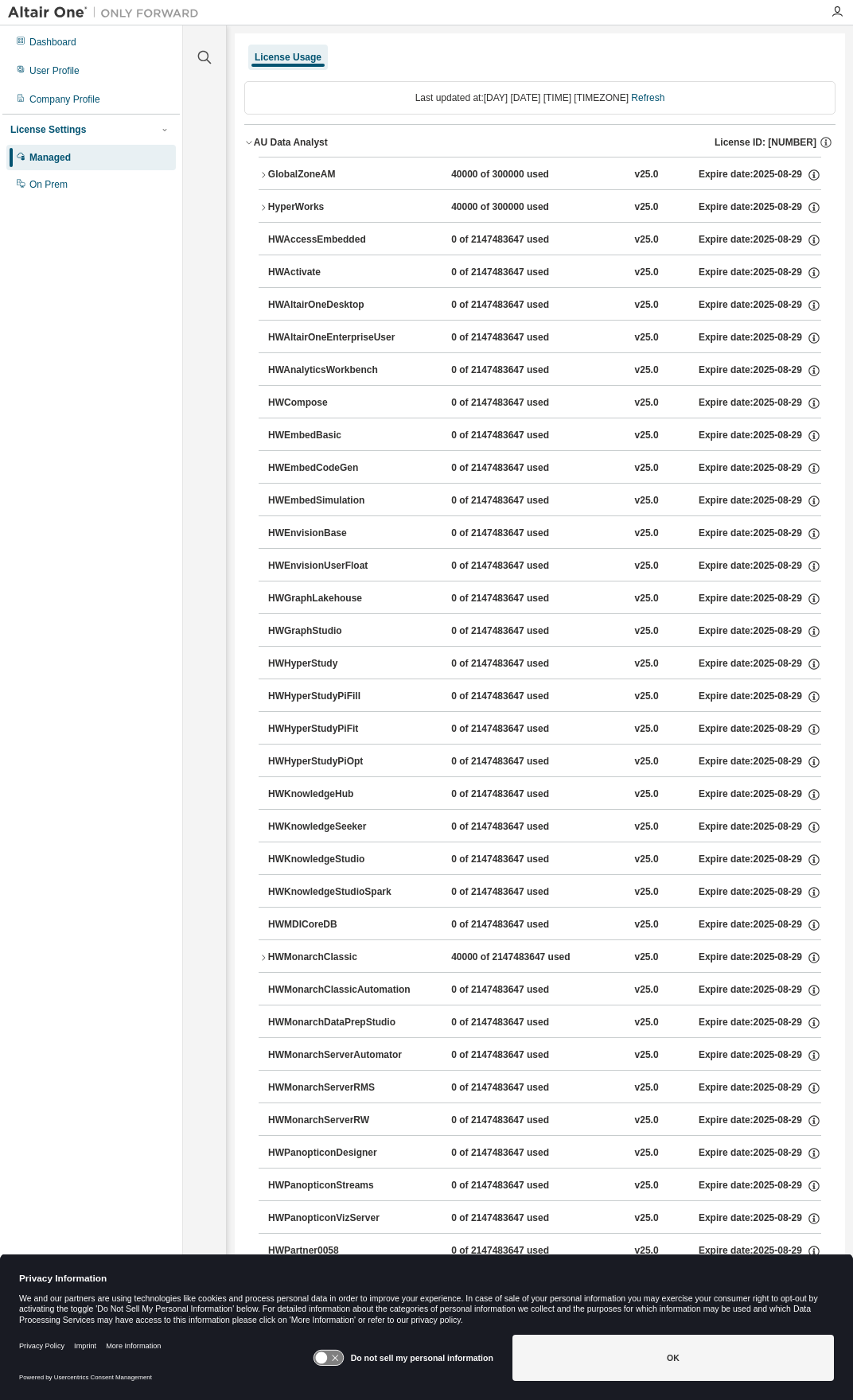 click on "License ID: 130255" at bounding box center (765, 142) 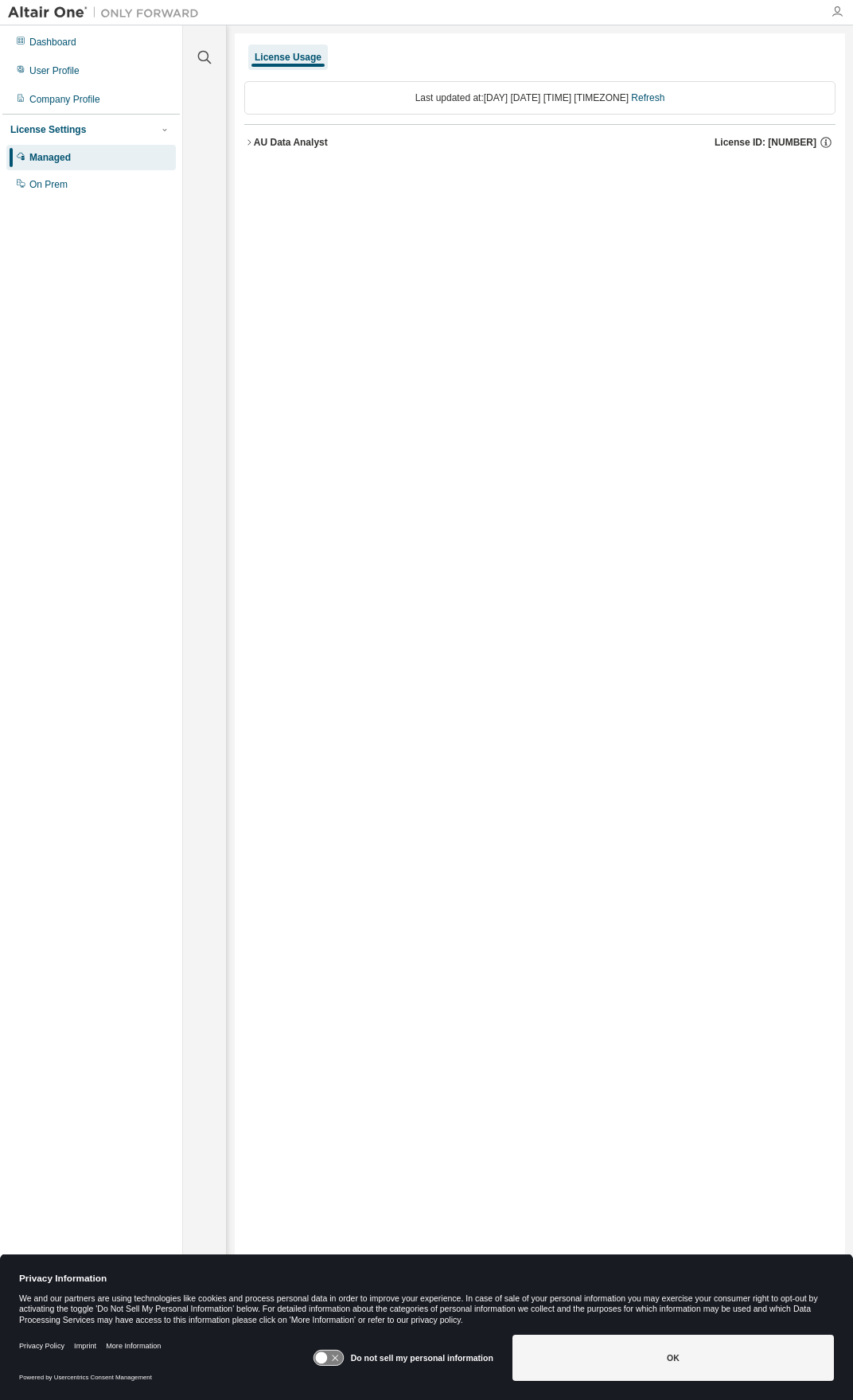 click at bounding box center [837, 12] 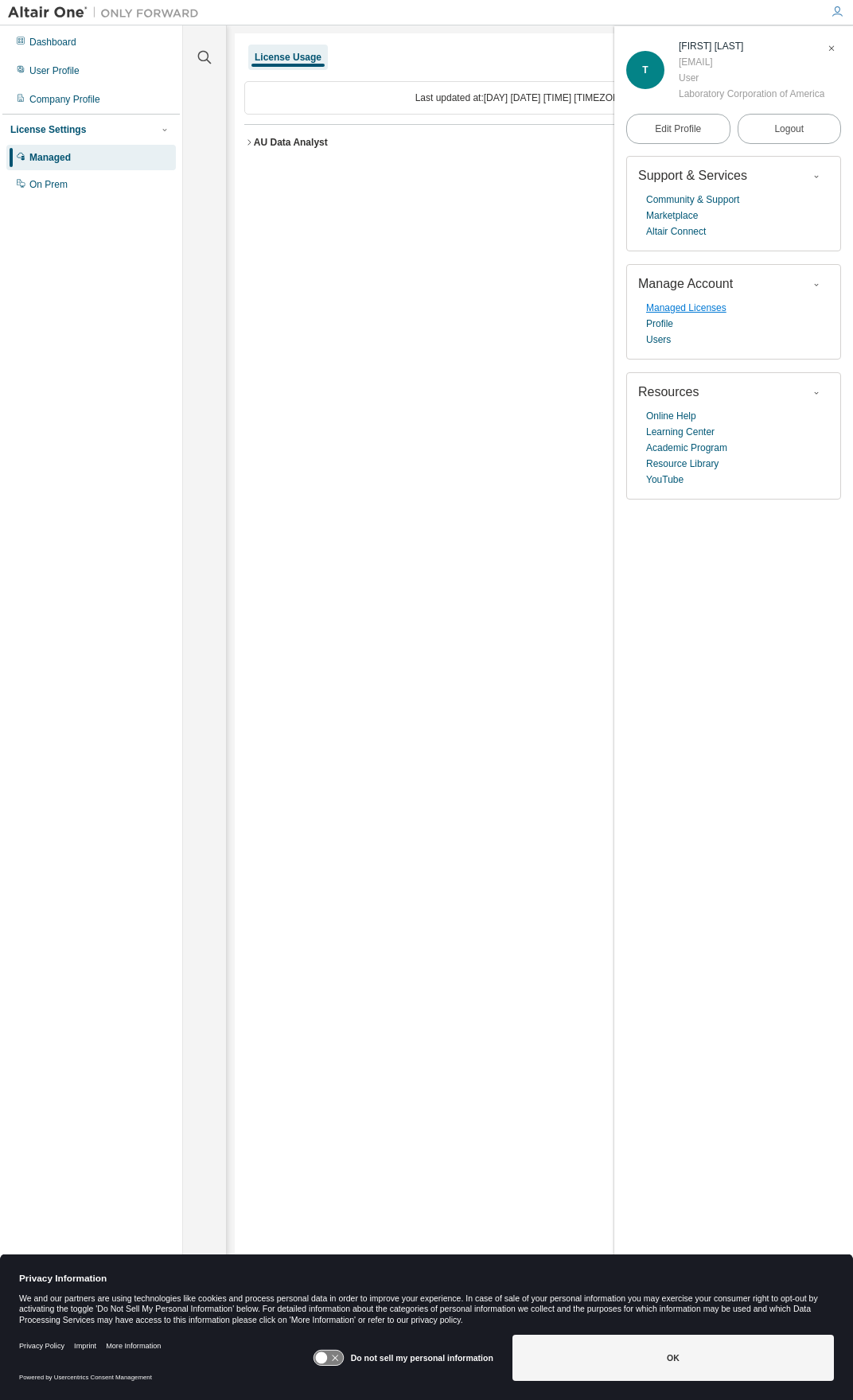 click on "Managed Licenses" at bounding box center [686, 308] 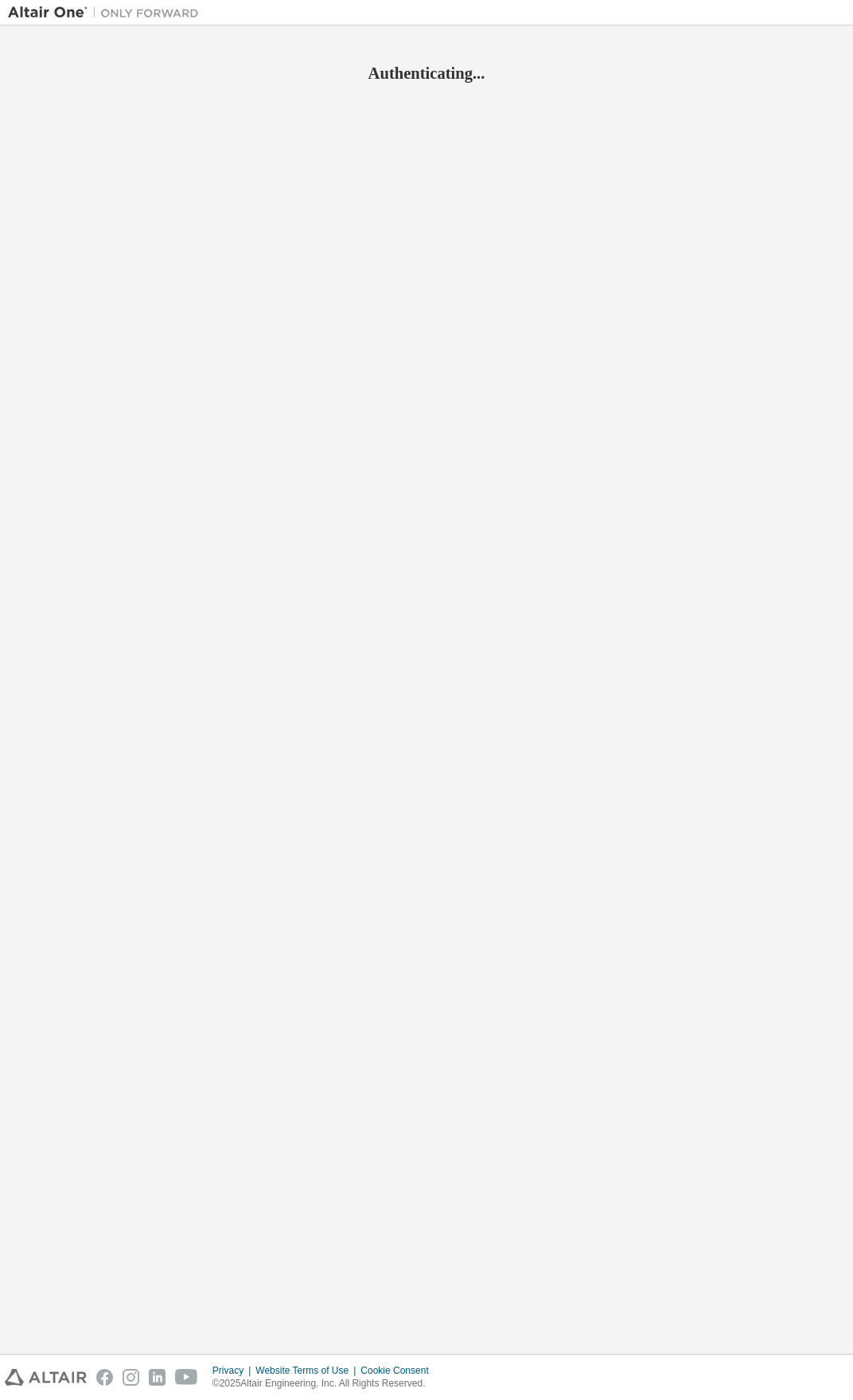 scroll, scrollTop: 0, scrollLeft: 0, axis: both 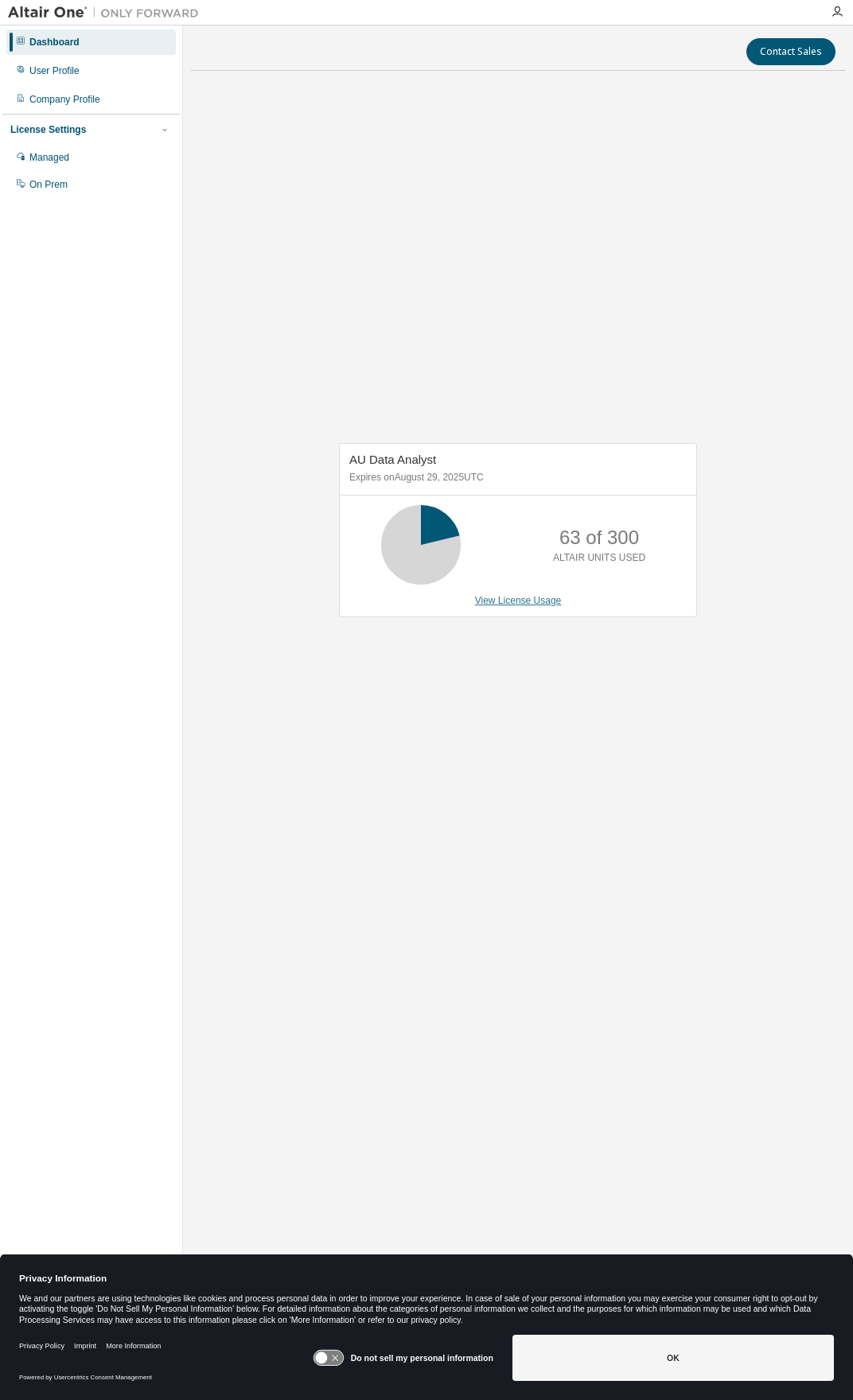 click on "View License Usage" at bounding box center (518, 601) 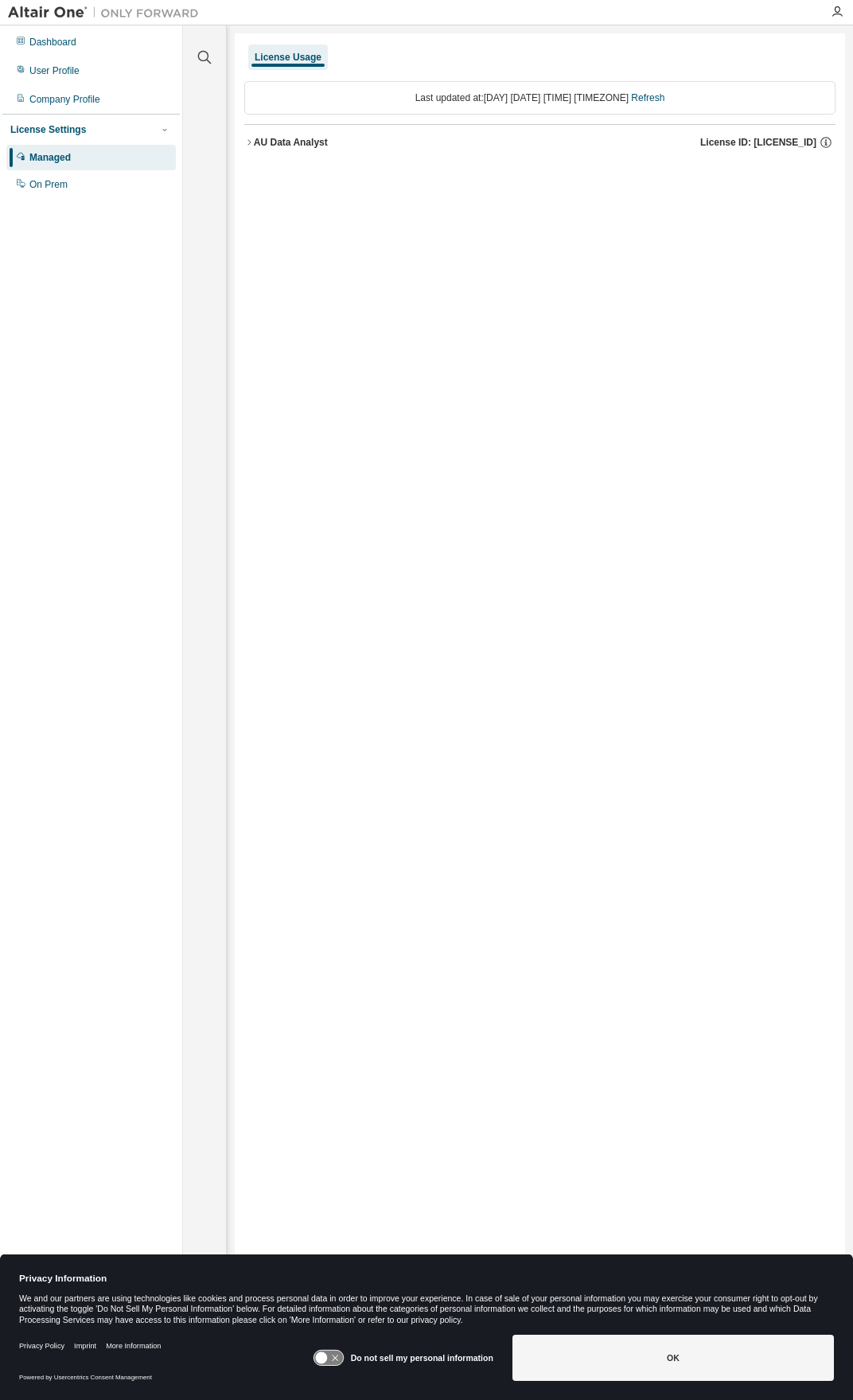 click on "Dashboard User Profile Company Profile License Settings Managed On Prem" at bounding box center (91, 113) 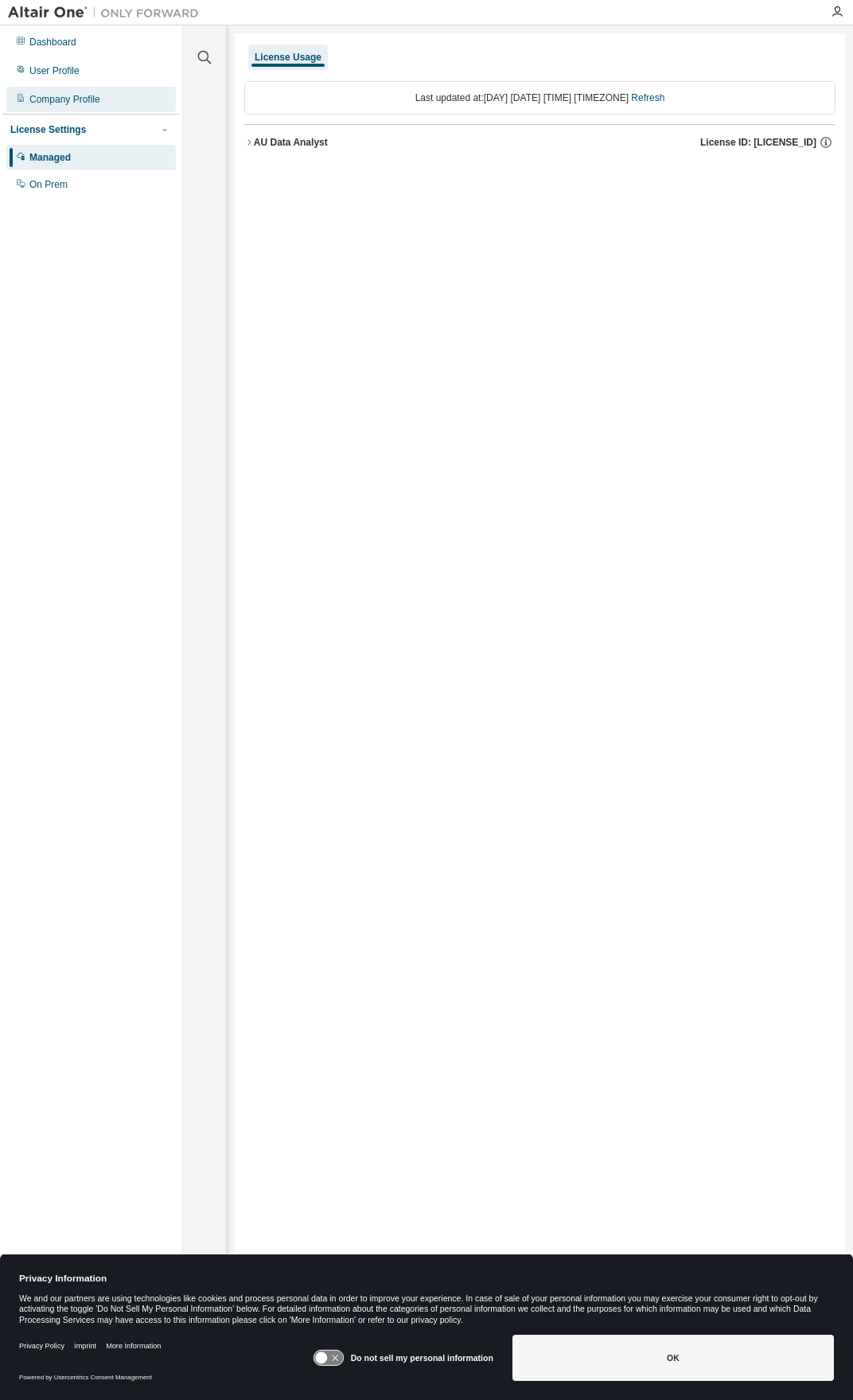 click on "Company Profile" at bounding box center [64, 99] 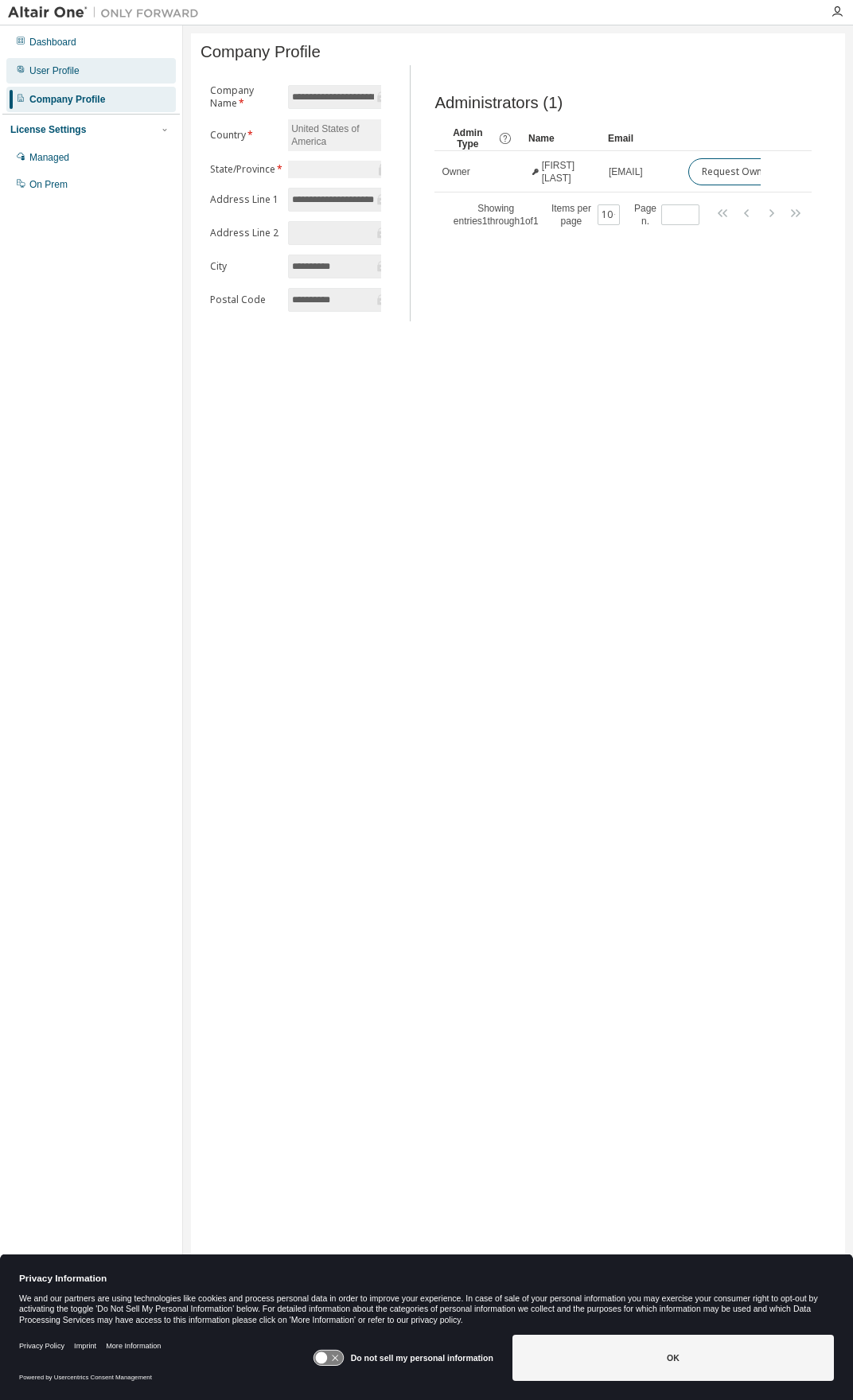 click on "User Profile" at bounding box center (54, 71) 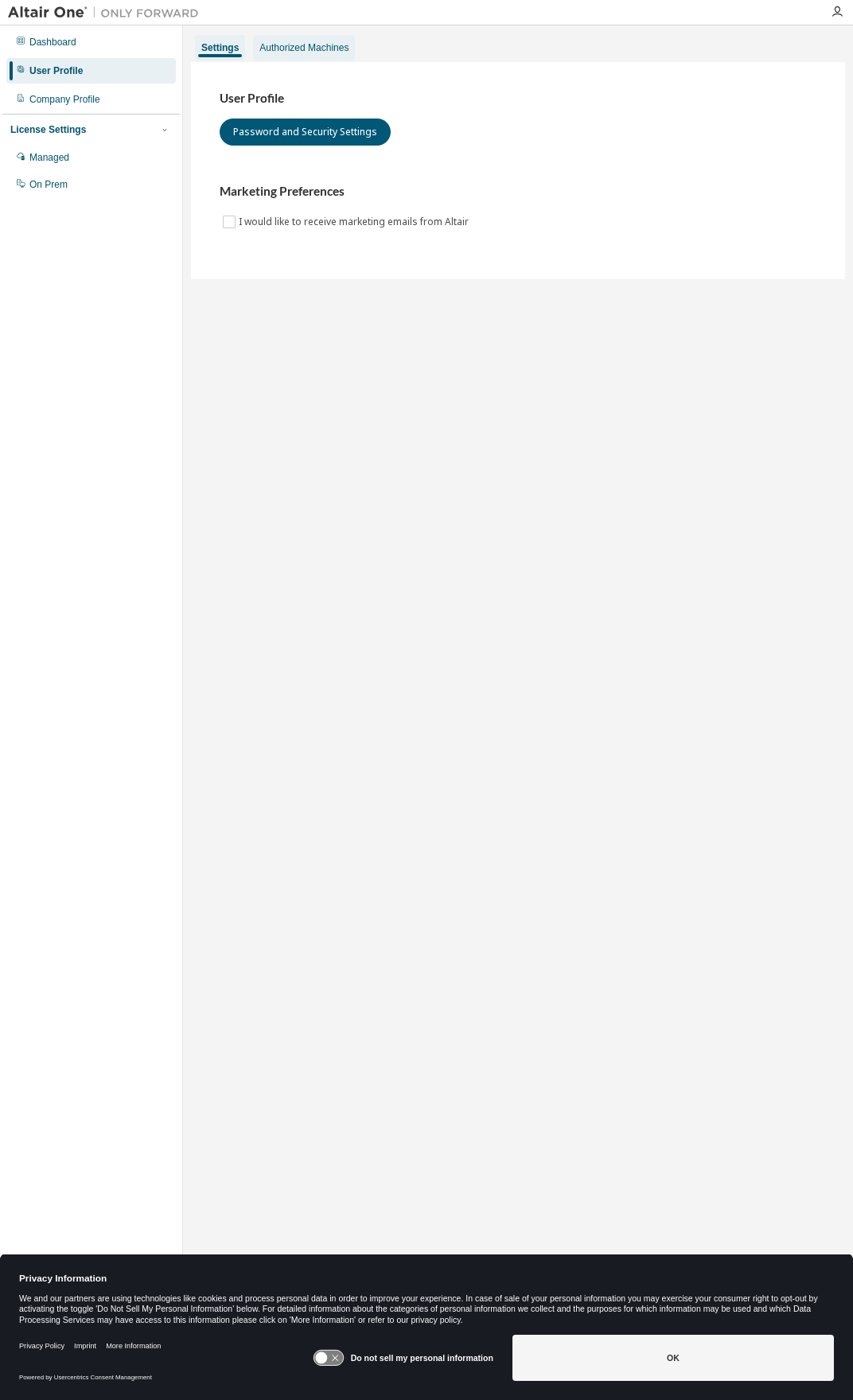 click on "Authorized Machines" at bounding box center [304, 48] 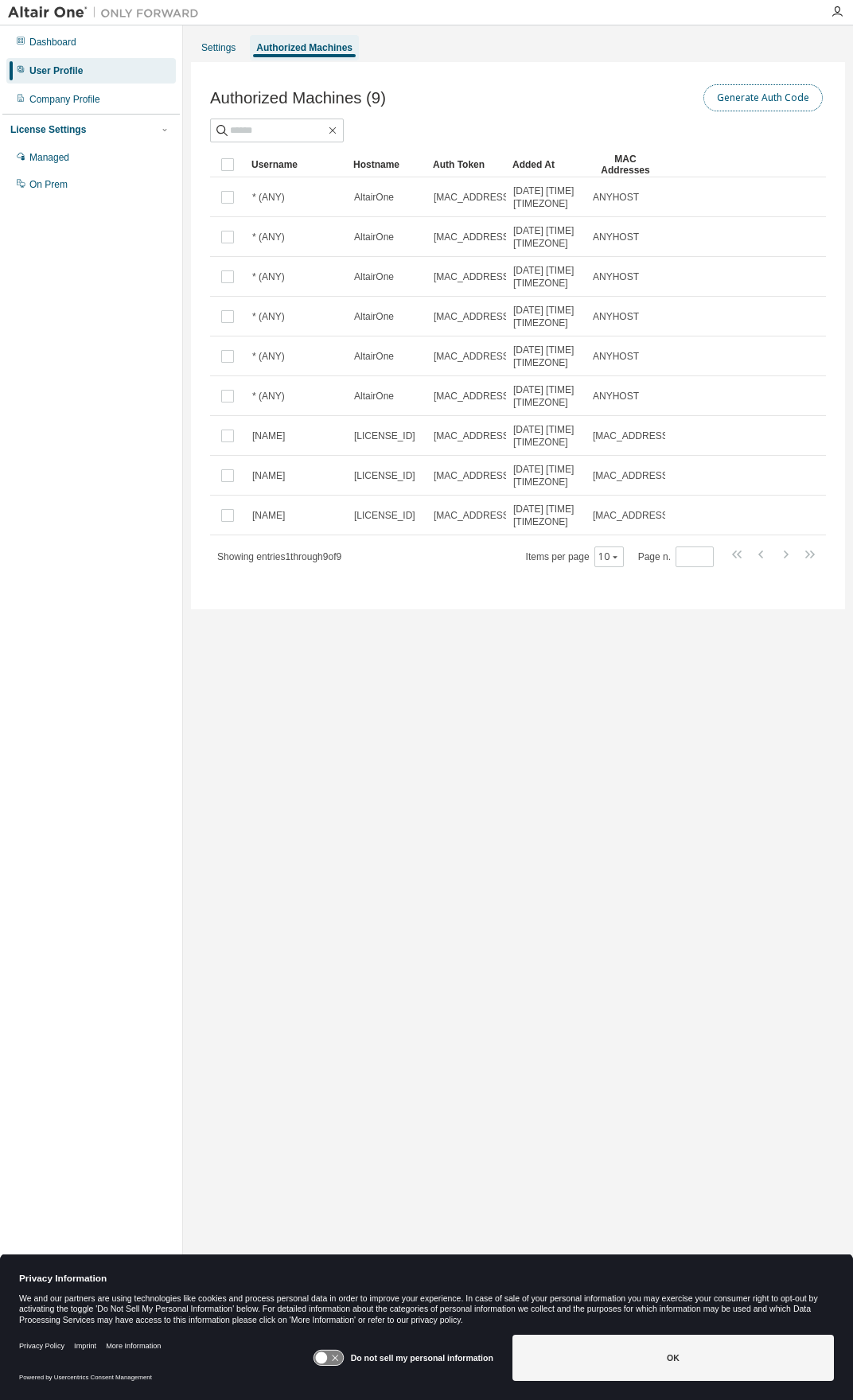 click on "Generate Auth Code" at bounding box center [763, 98] 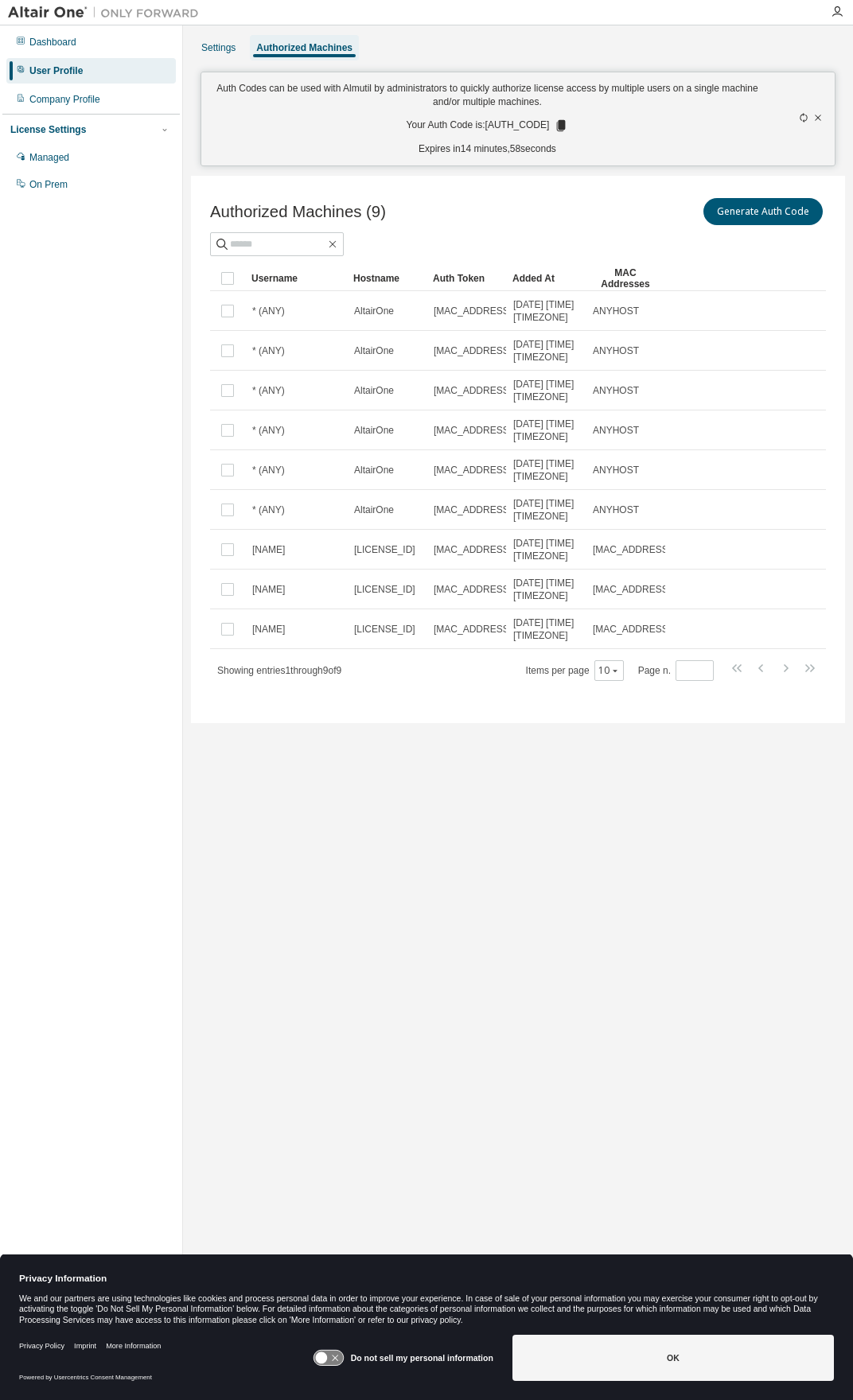 click on "Your Auth Code is:  EA3NDLI8" at bounding box center [488, 126] 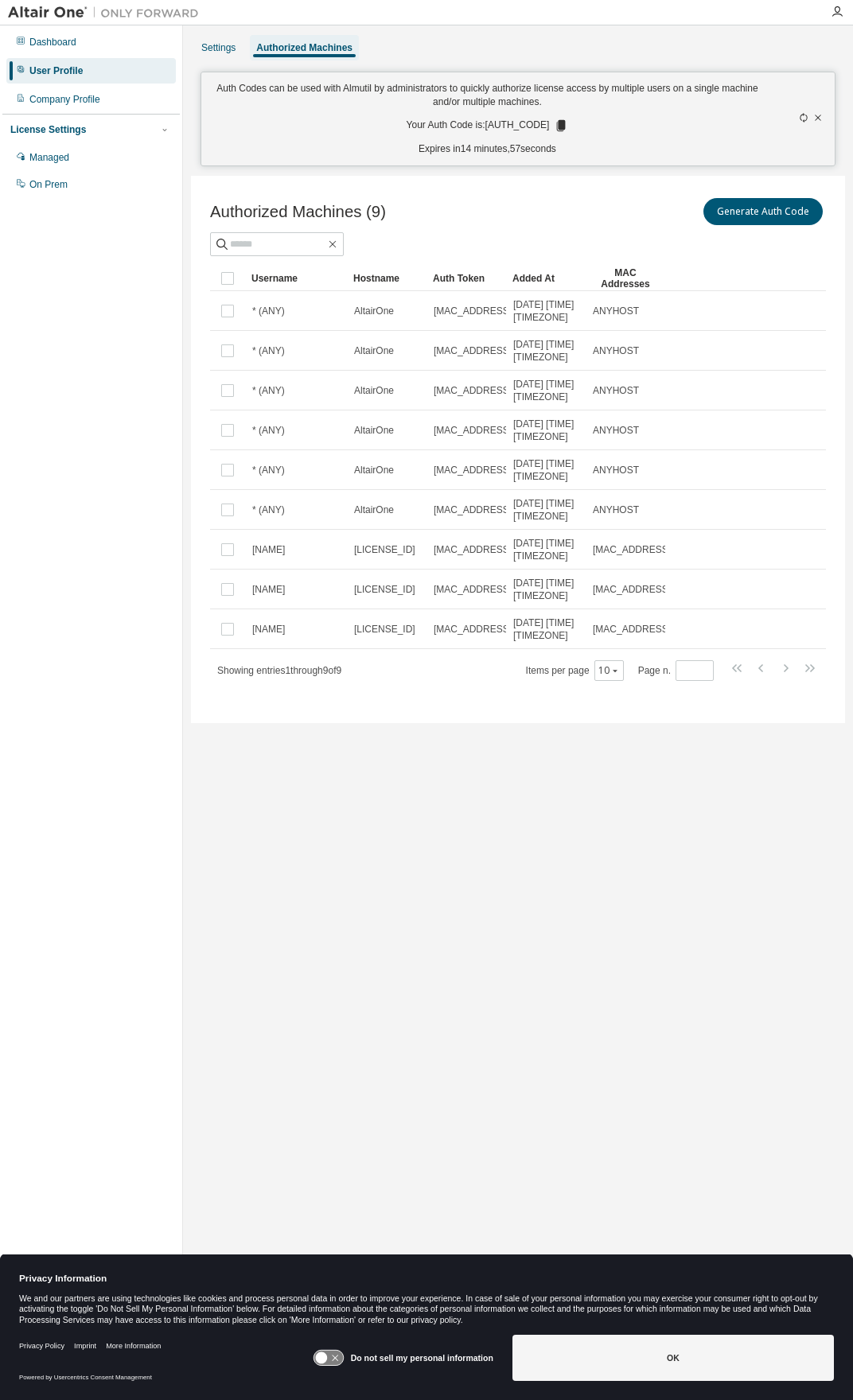 click 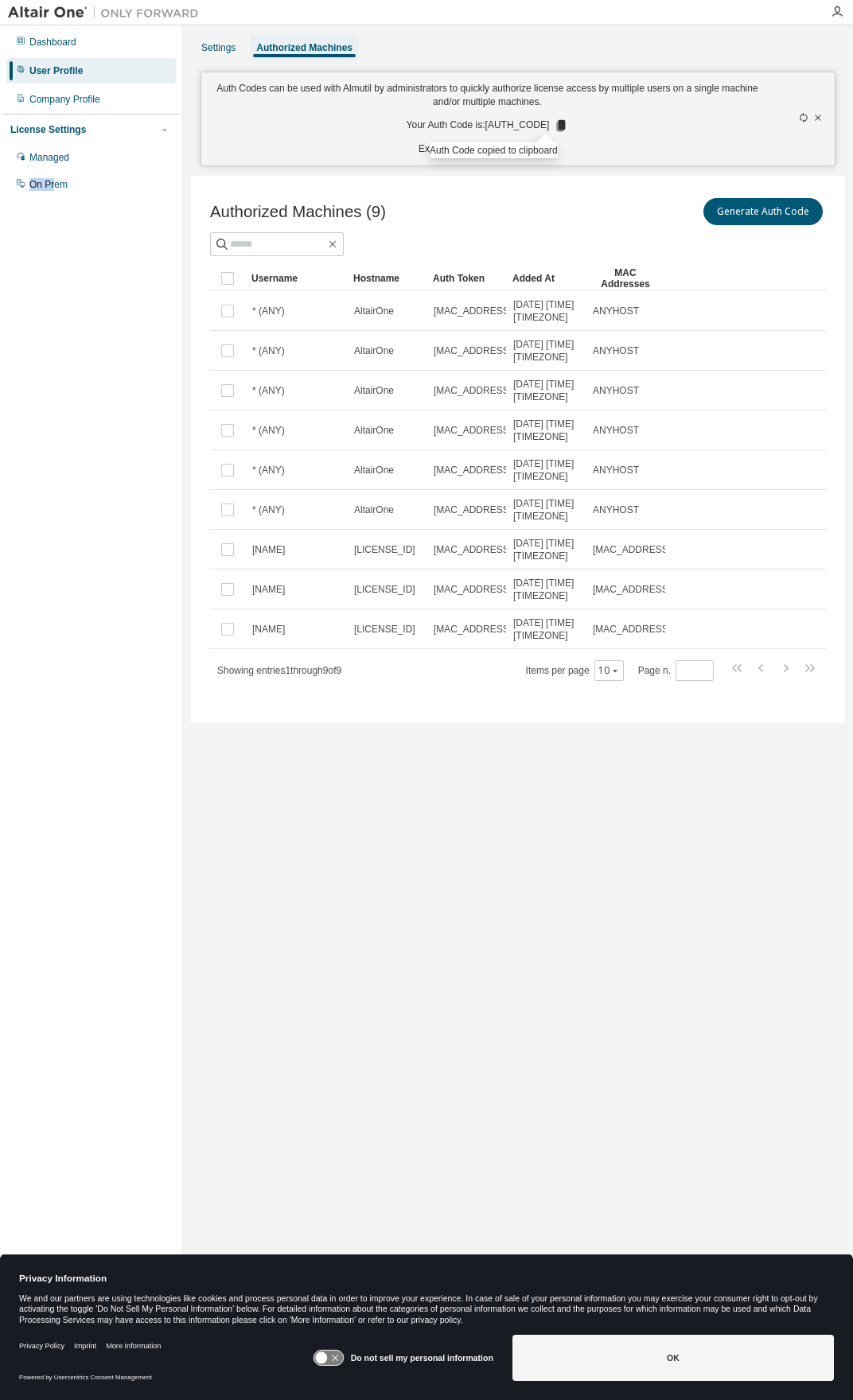 drag, startPoint x: 35, startPoint y: 485, endPoint x: 54, endPoint y: 503, distance: 26.1725 